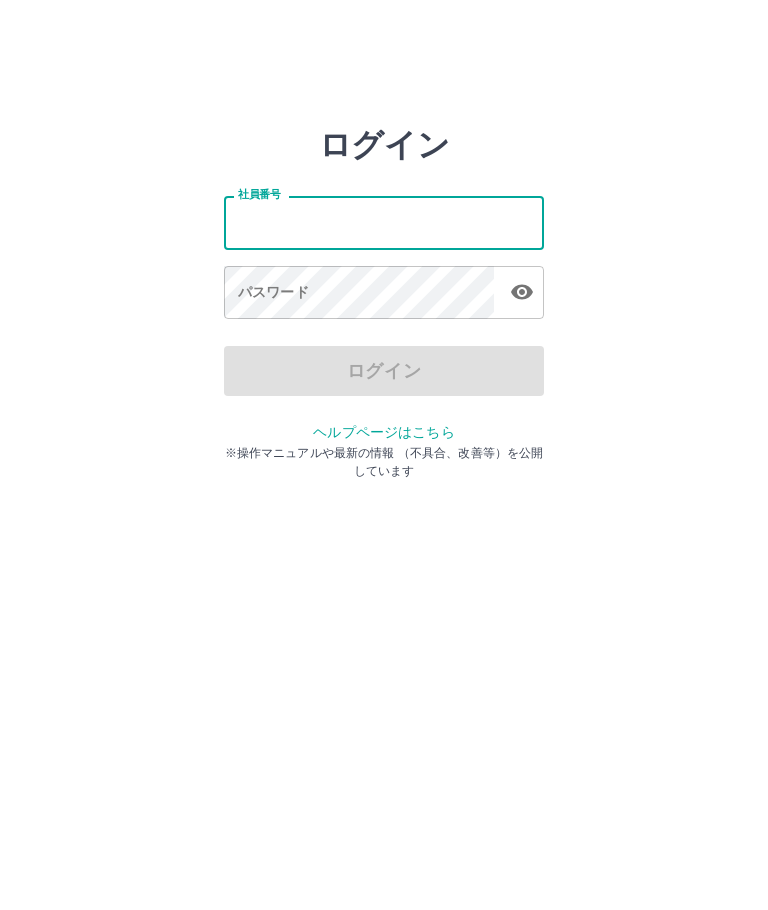 scroll, scrollTop: 0, scrollLeft: 0, axis: both 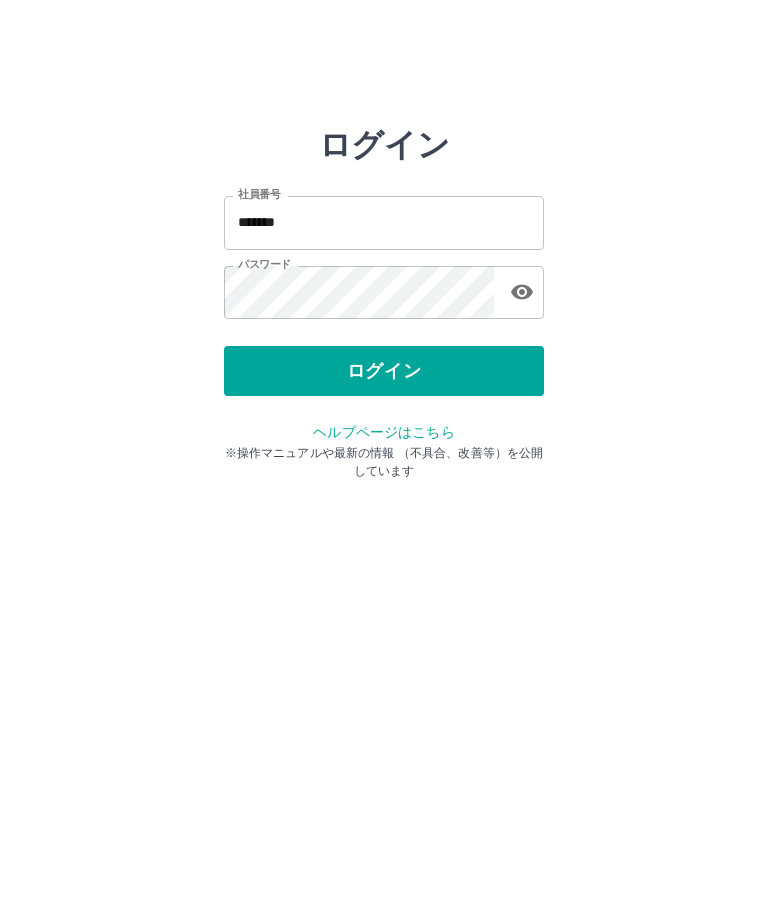 click on "ログイン" at bounding box center (384, 371) 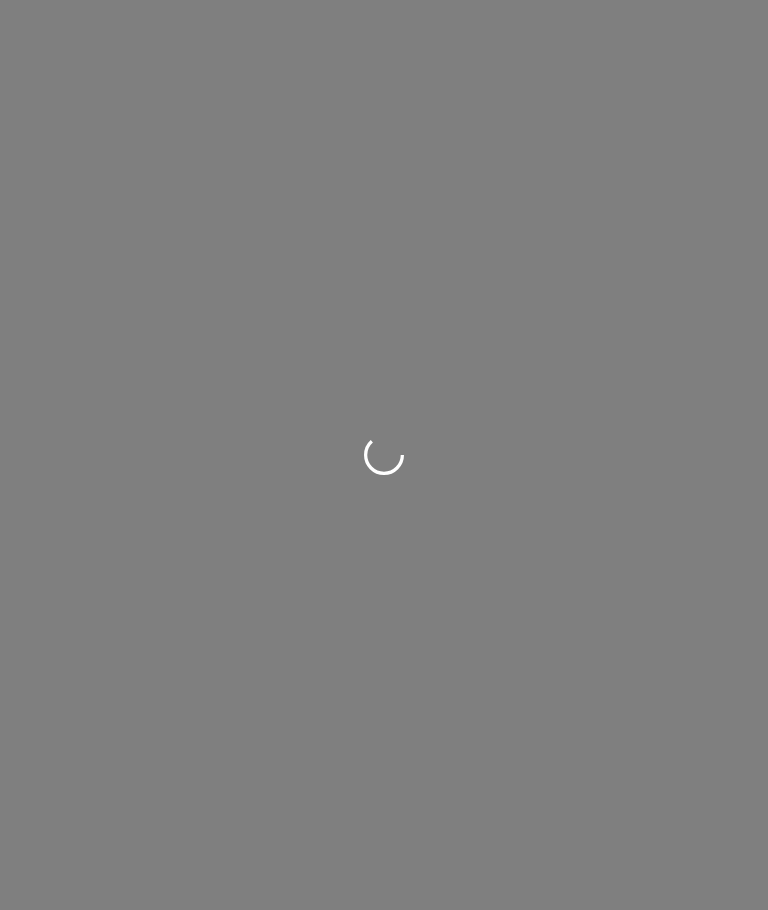 scroll, scrollTop: 0, scrollLeft: 0, axis: both 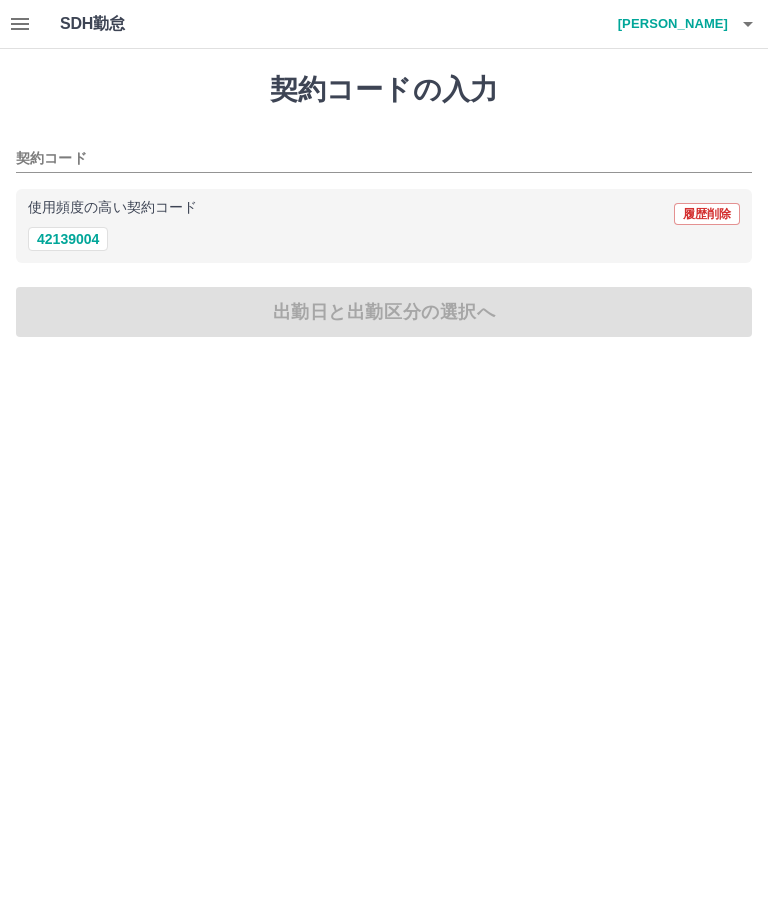 click on "42139004" at bounding box center (68, 239) 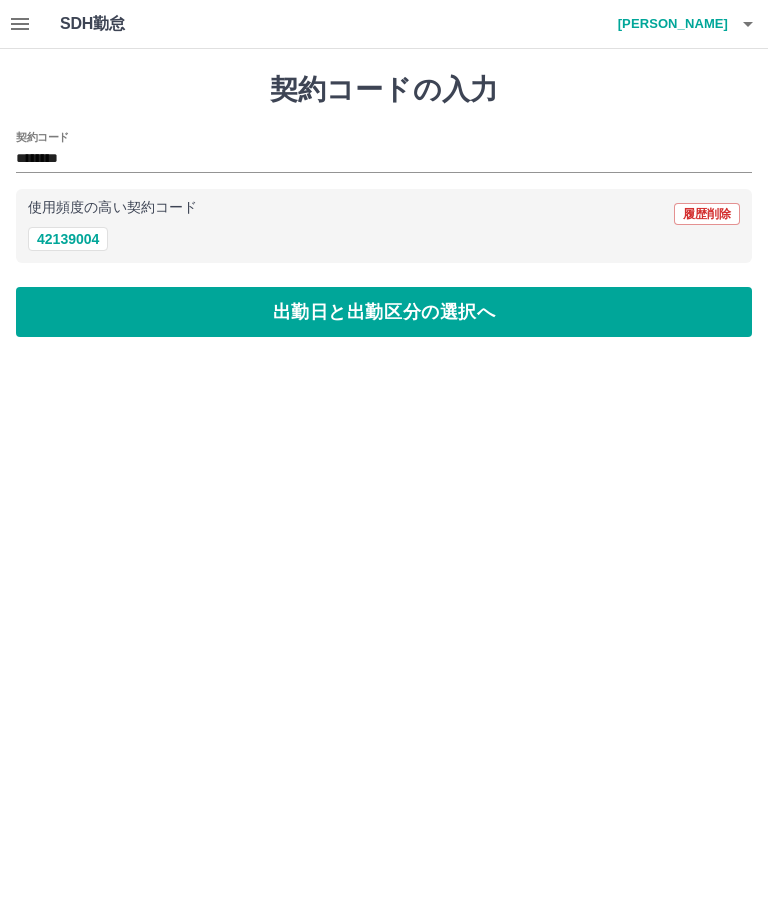 type on "********" 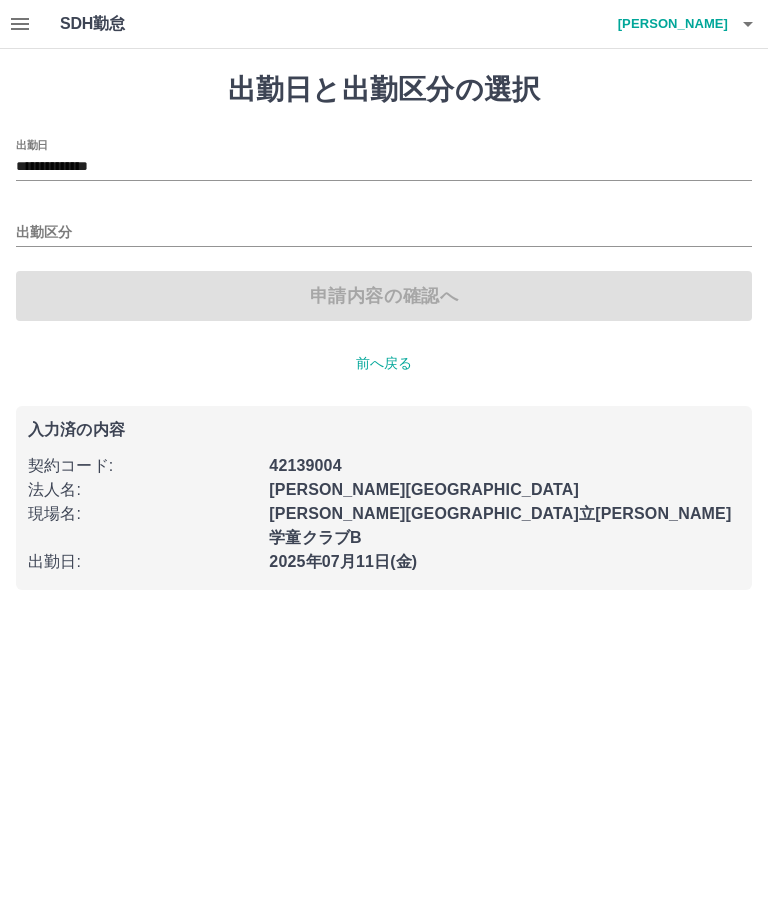 click on "出勤区分" at bounding box center (384, 233) 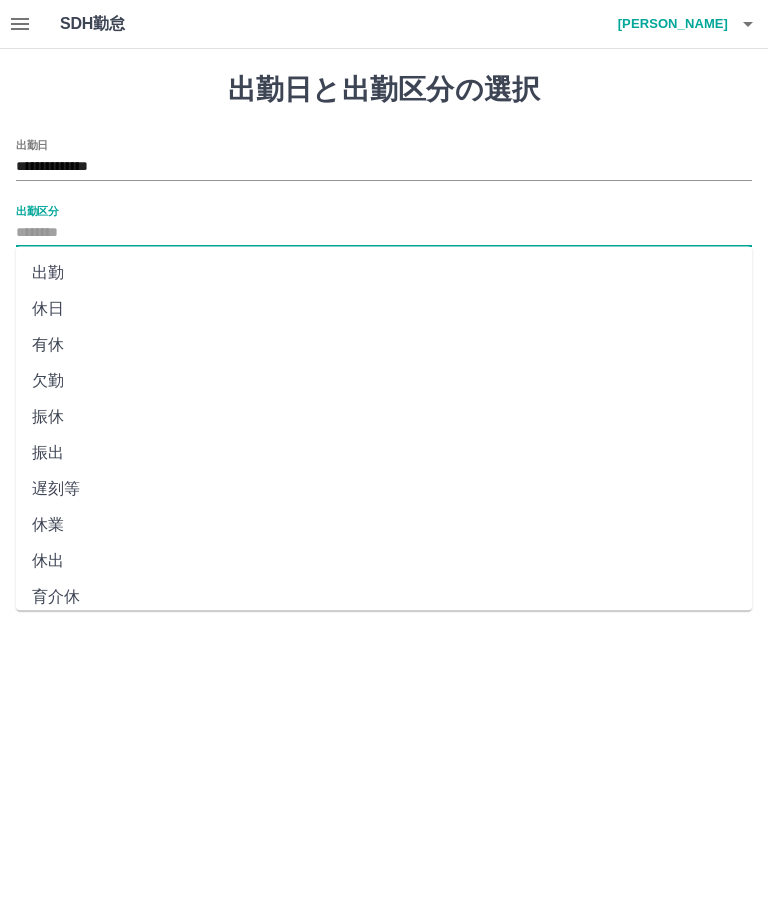 click on "出勤" at bounding box center (384, 273) 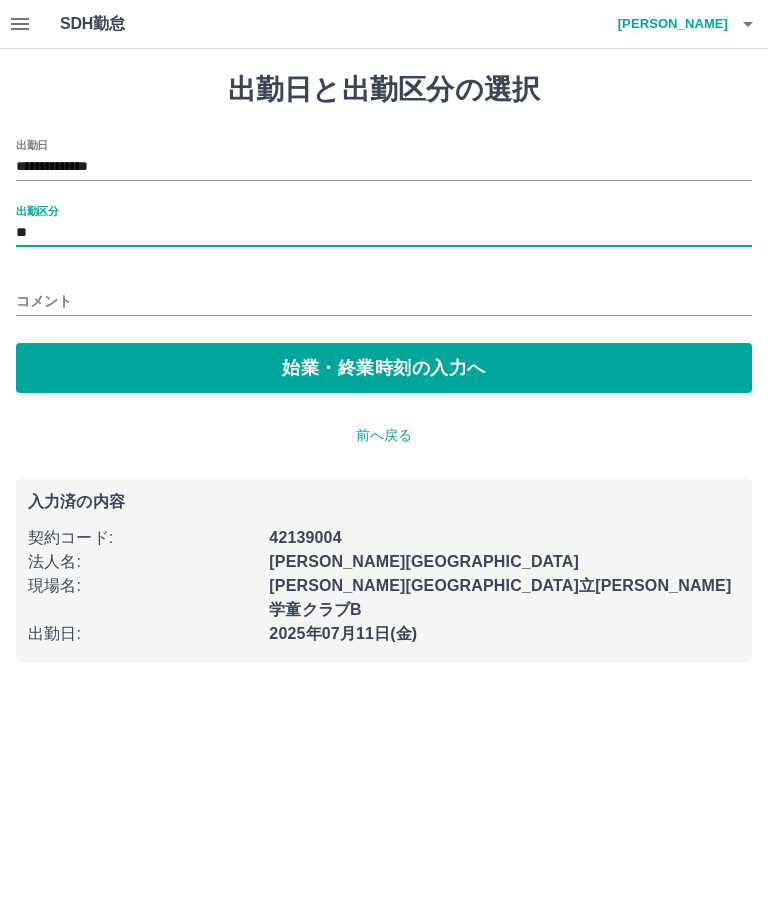 click on "始業・終業時刻の入力へ" at bounding box center (384, 368) 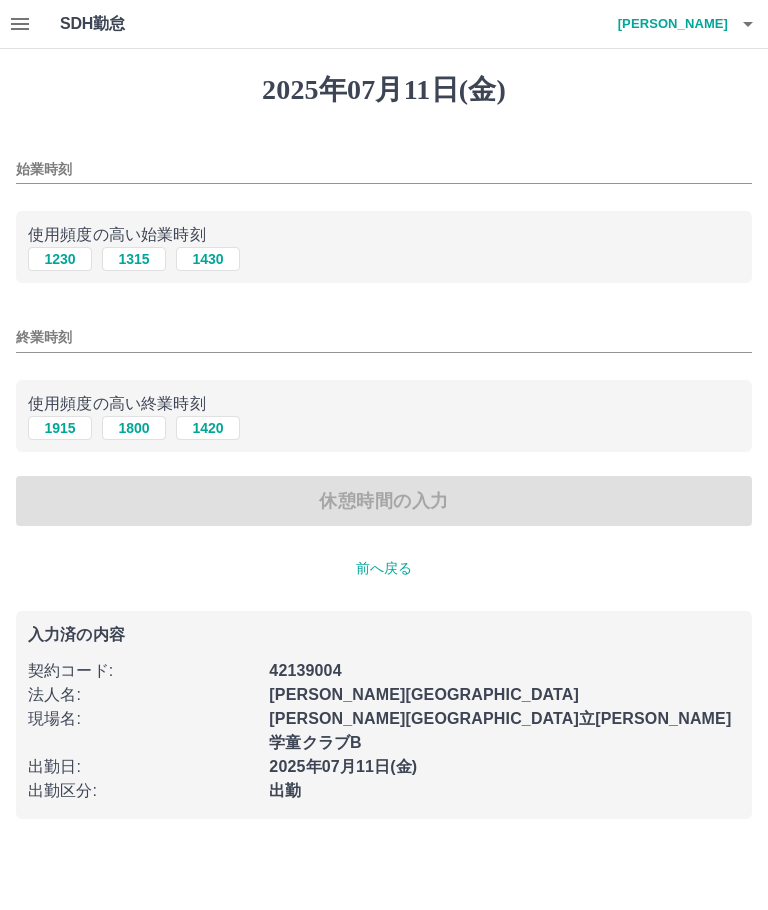click on "始業時刻" at bounding box center [384, 169] 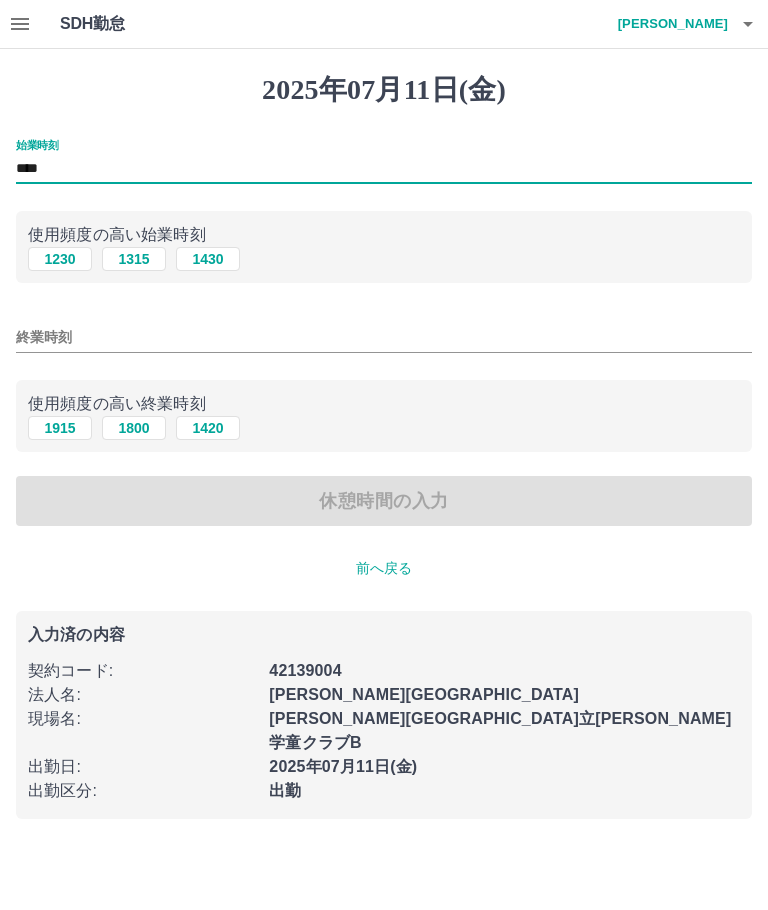 type on "****" 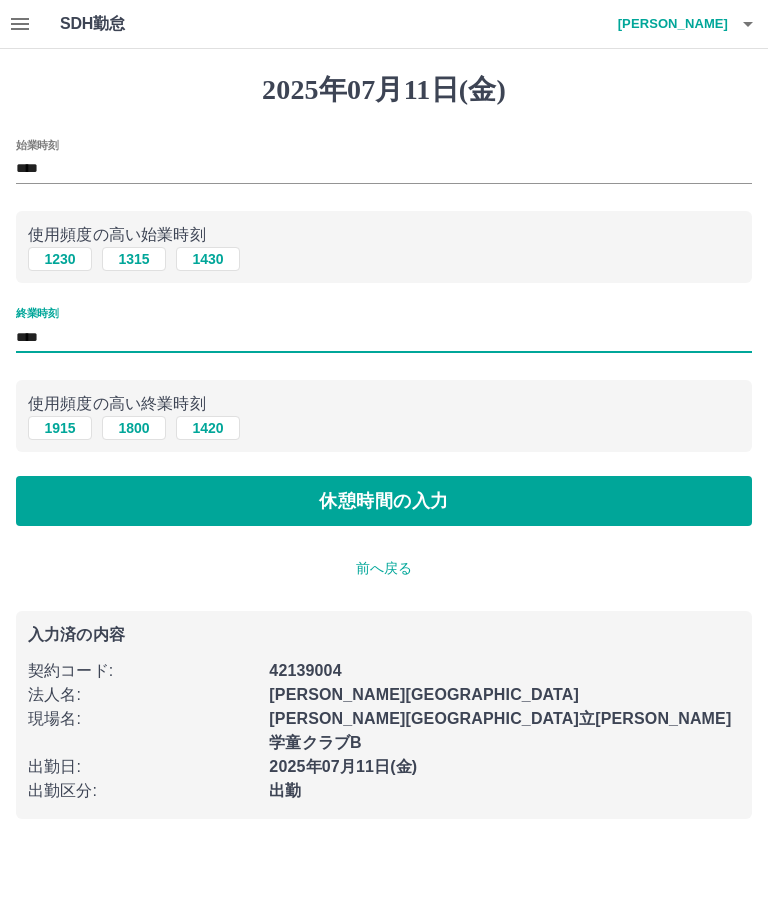type on "****" 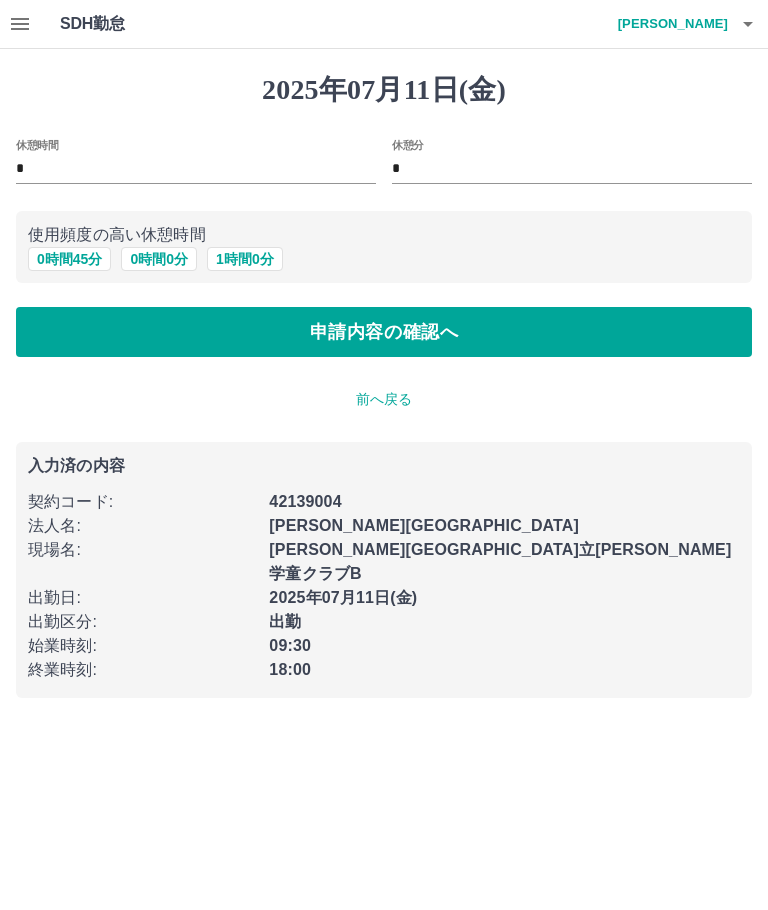 click on "1 時間 0 分" at bounding box center (245, 259) 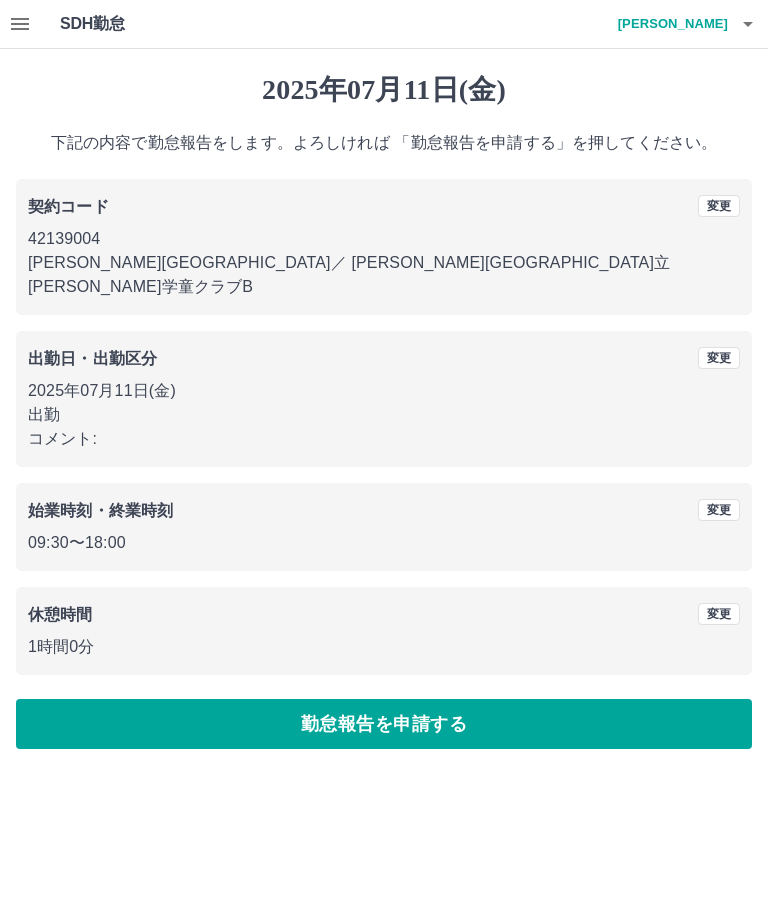 click on "勤怠報告を申請する" at bounding box center [384, 724] 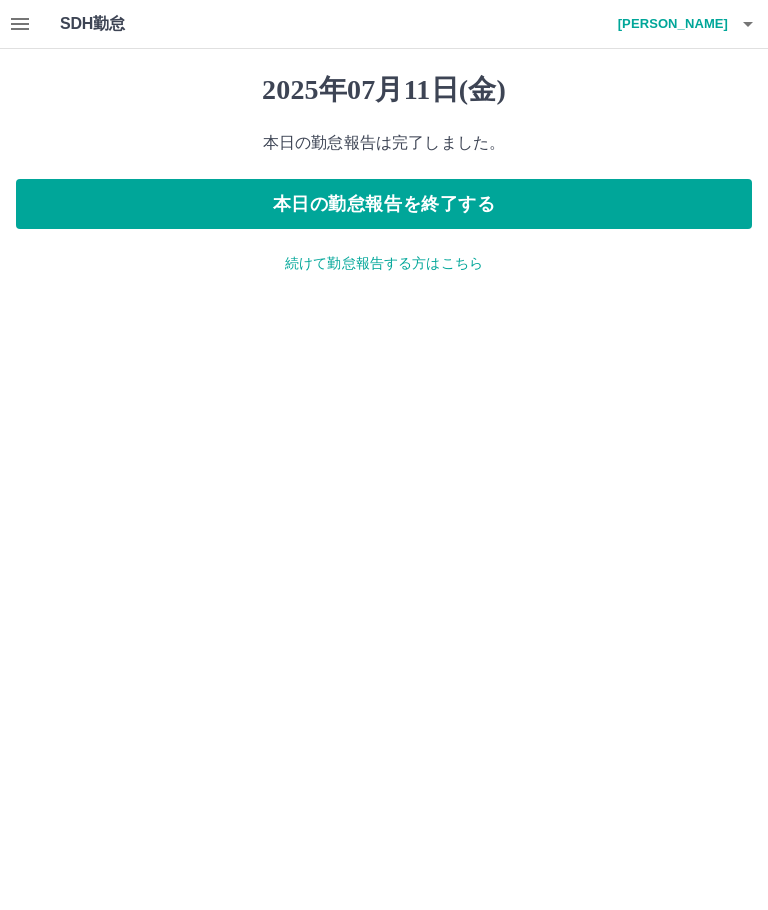 click on "本日の勤怠報告を終了する" at bounding box center [384, 204] 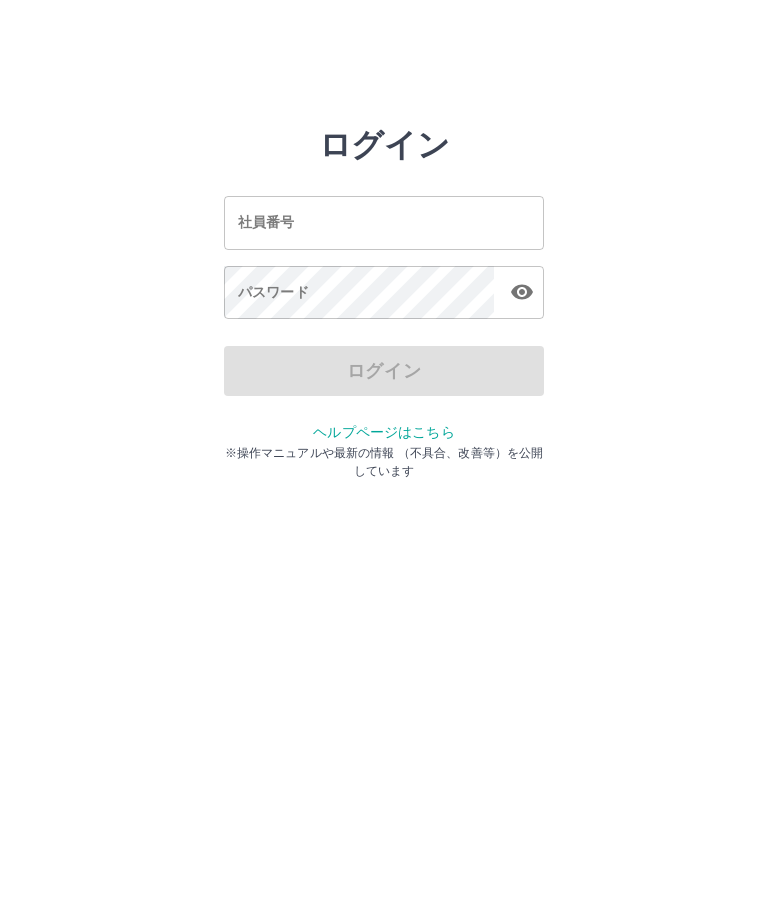 scroll, scrollTop: 0, scrollLeft: 0, axis: both 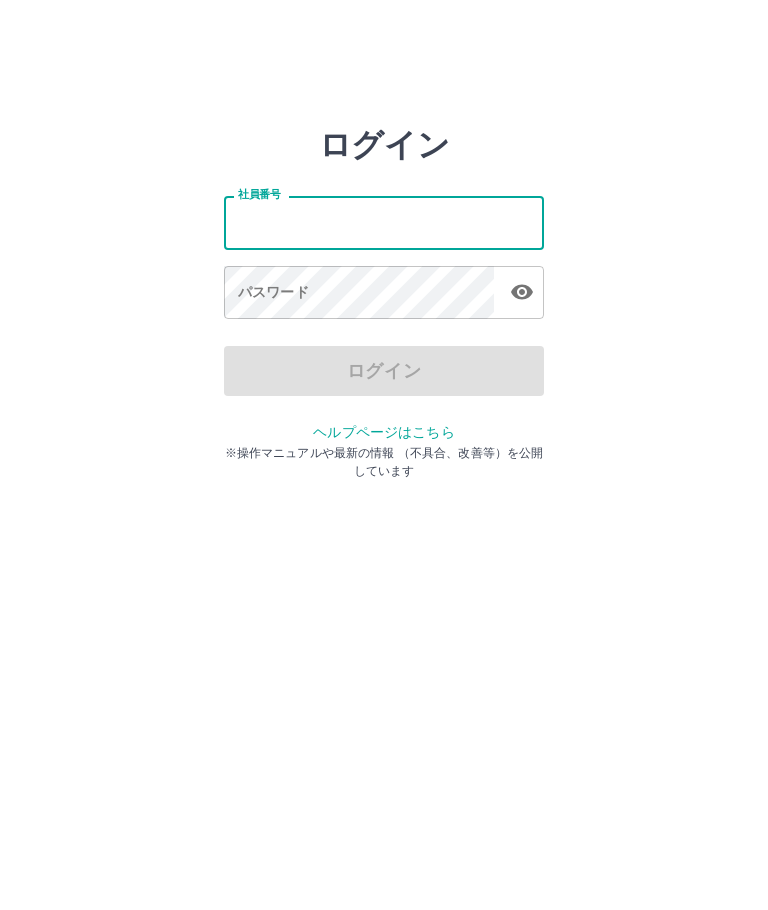 click on "ログイン 社員番号 社員番号 パスワード パスワード ログイン ヘルプページはこちら ※操作マニュアルや最新の情報 （不具合、改善等）を公開しています" at bounding box center (384, 223) 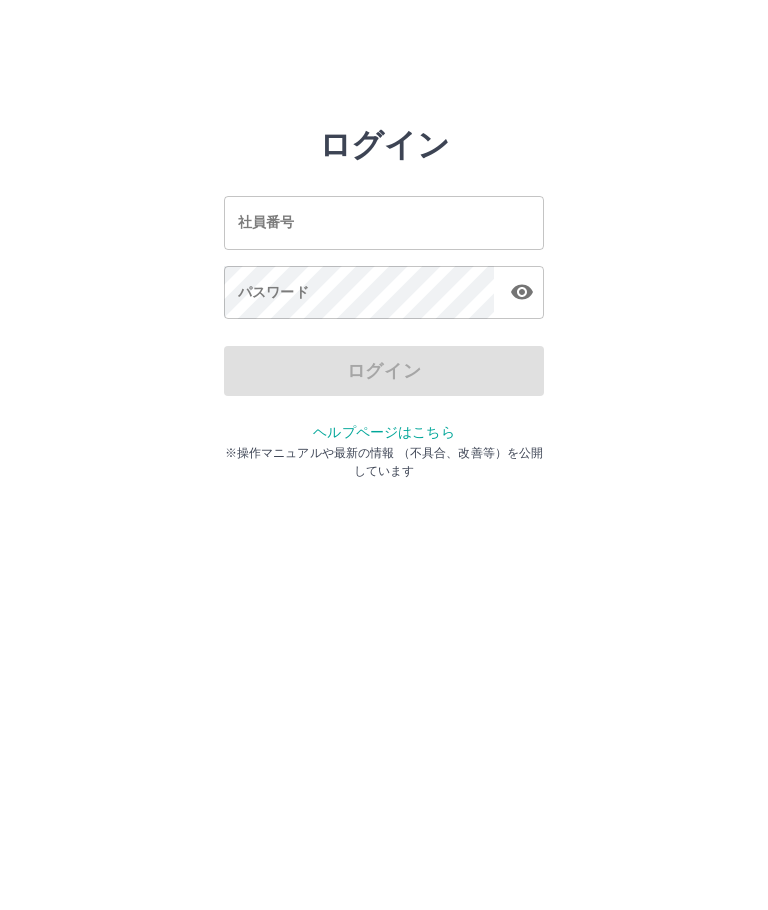 type on "*******" 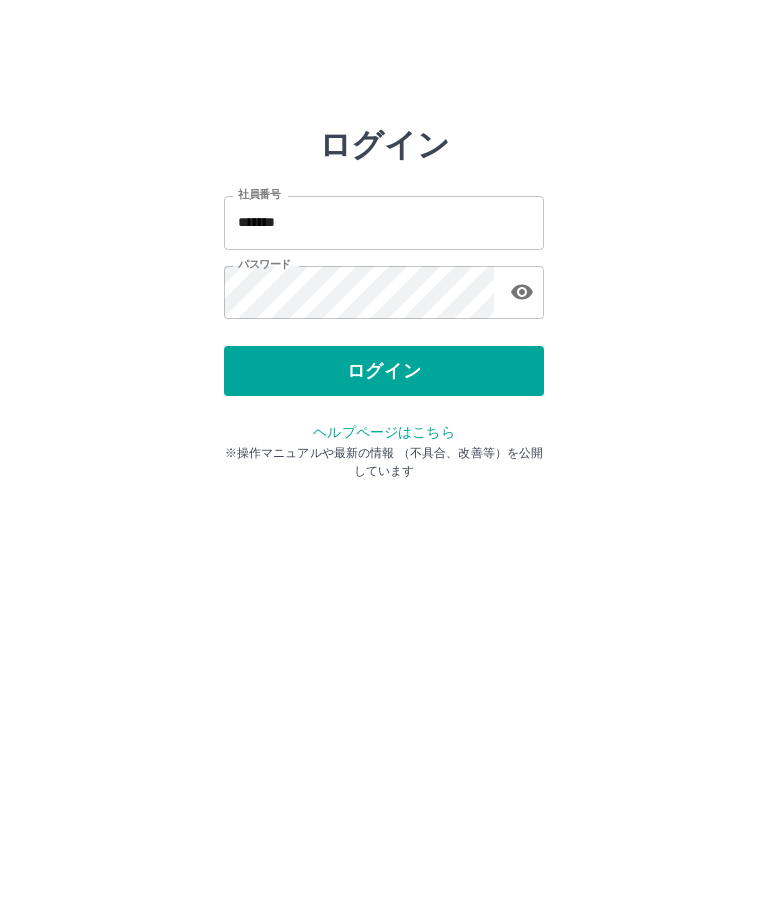 click on "ログイン" at bounding box center (384, 371) 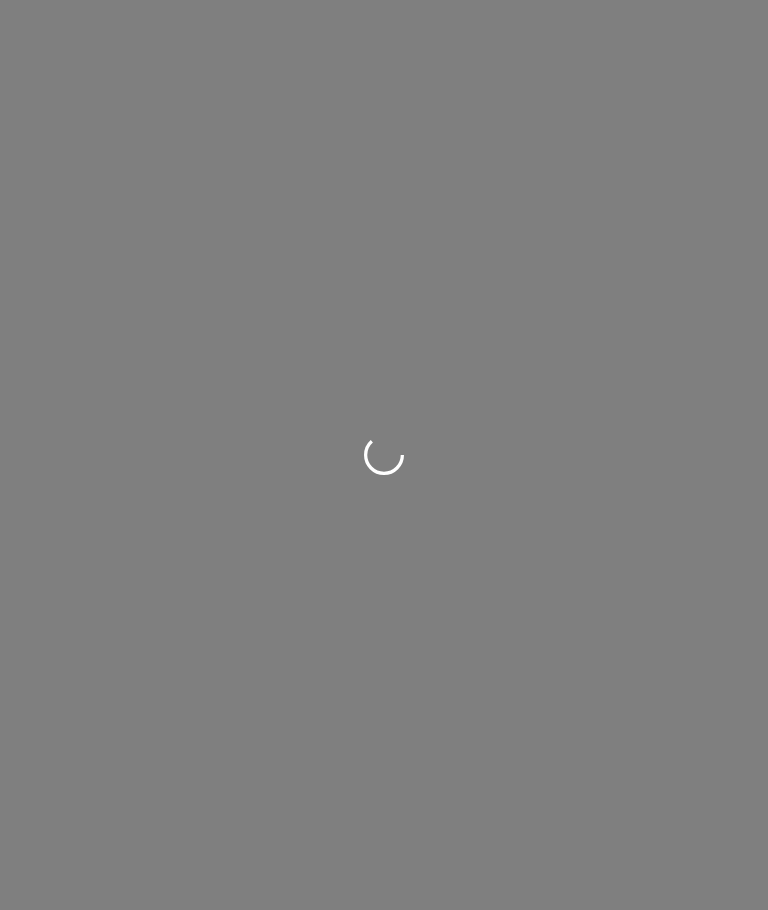 scroll, scrollTop: 0, scrollLeft: 0, axis: both 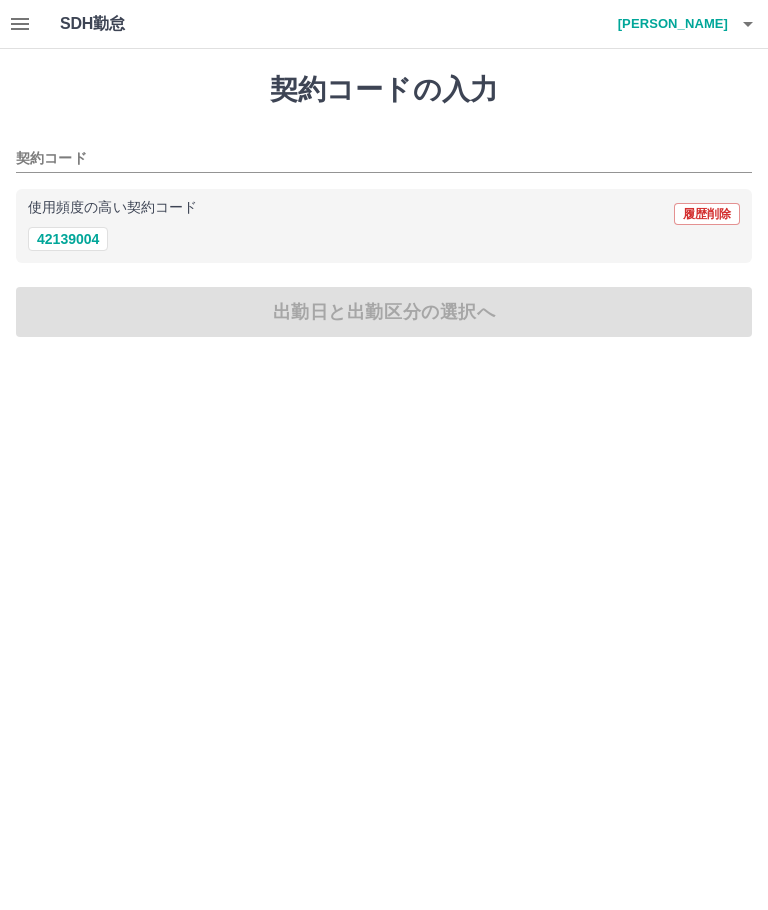 click on "42139004" at bounding box center (68, 239) 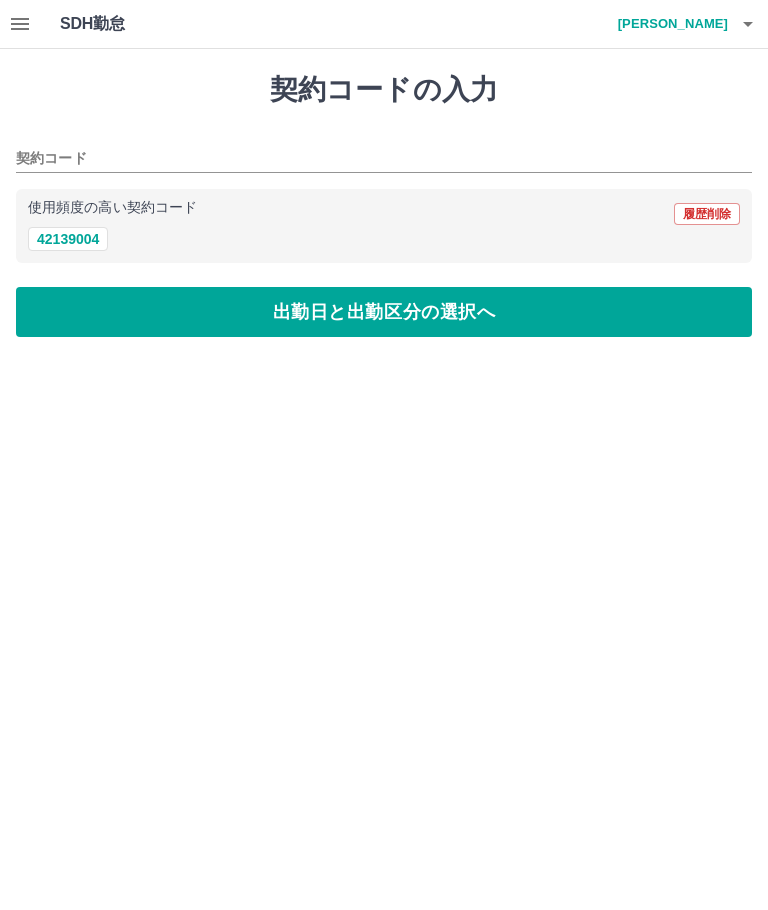 type on "********" 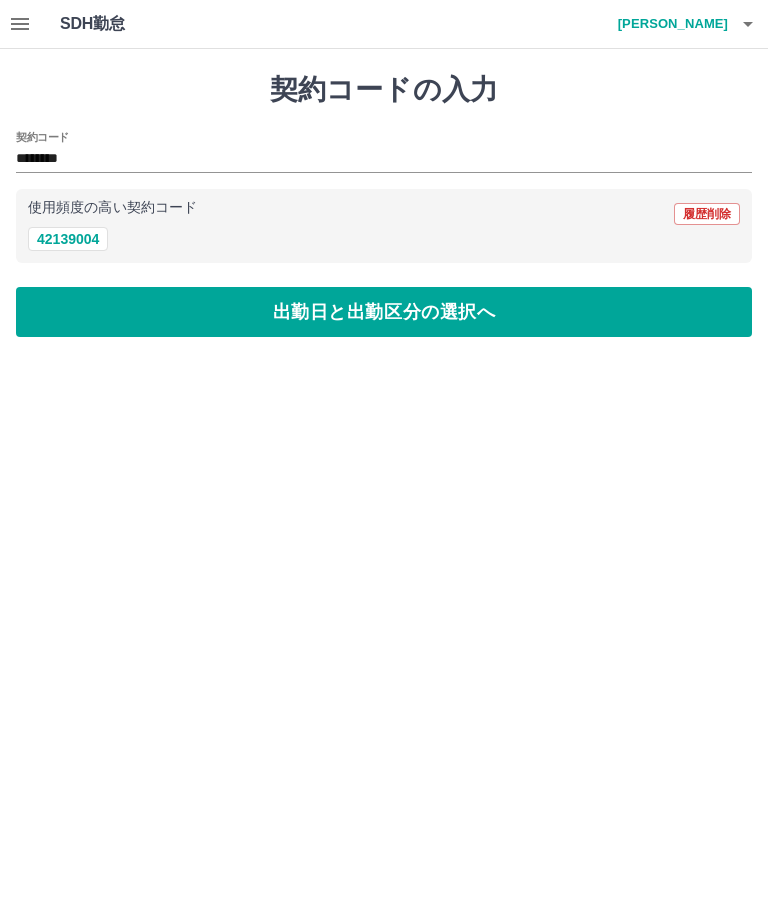 click on "出勤日と出勤区分の選択へ" at bounding box center (384, 312) 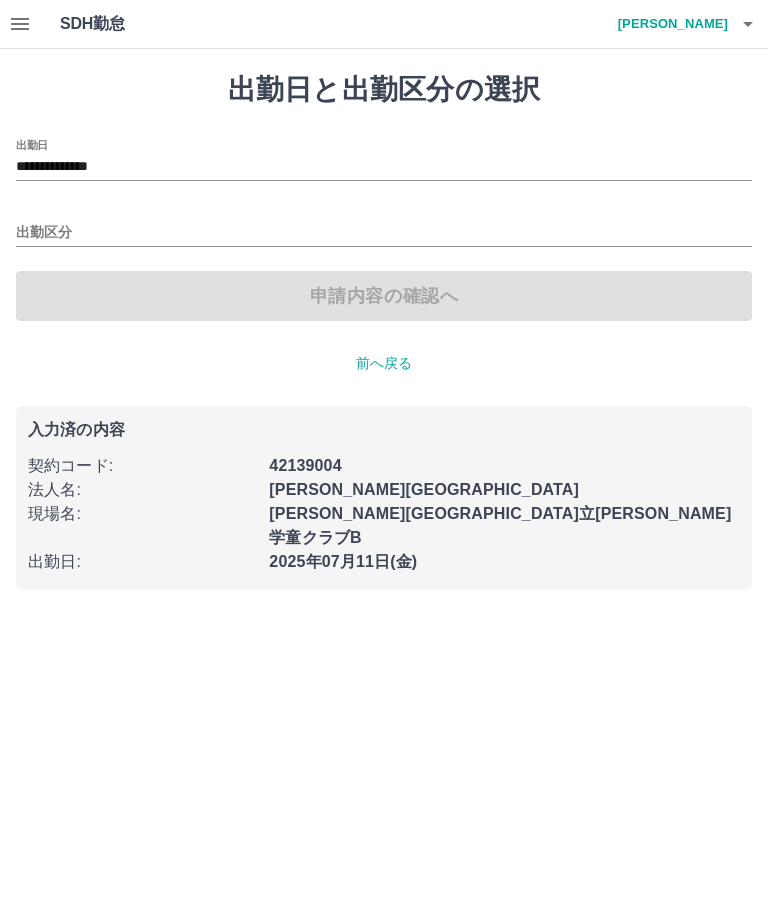click on "出勤区分" at bounding box center [384, 233] 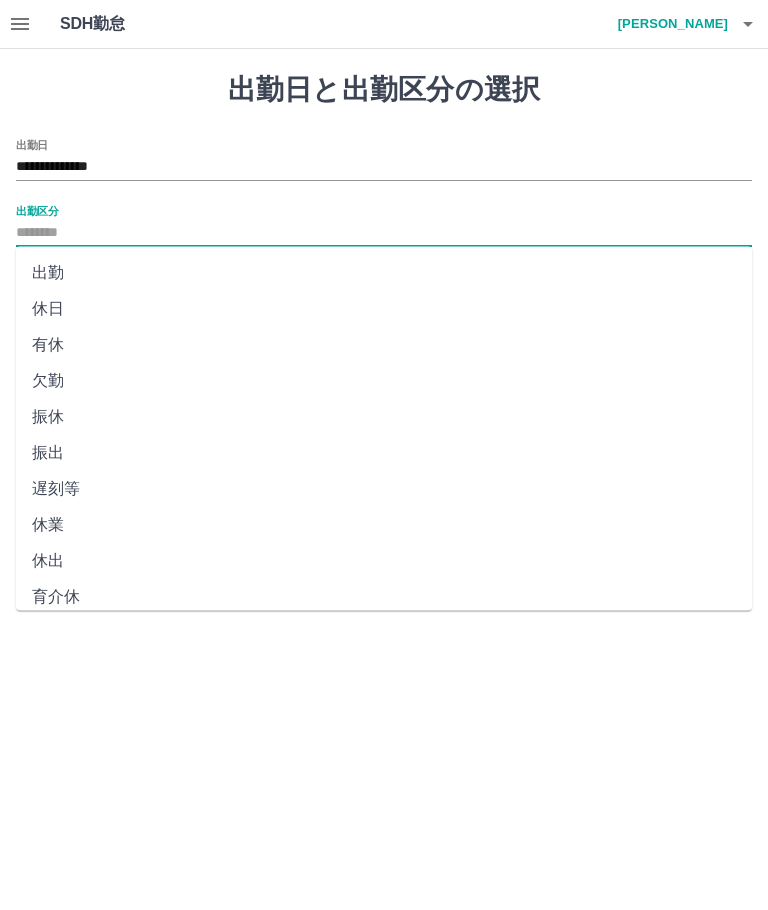 click on "出勤" at bounding box center [384, 273] 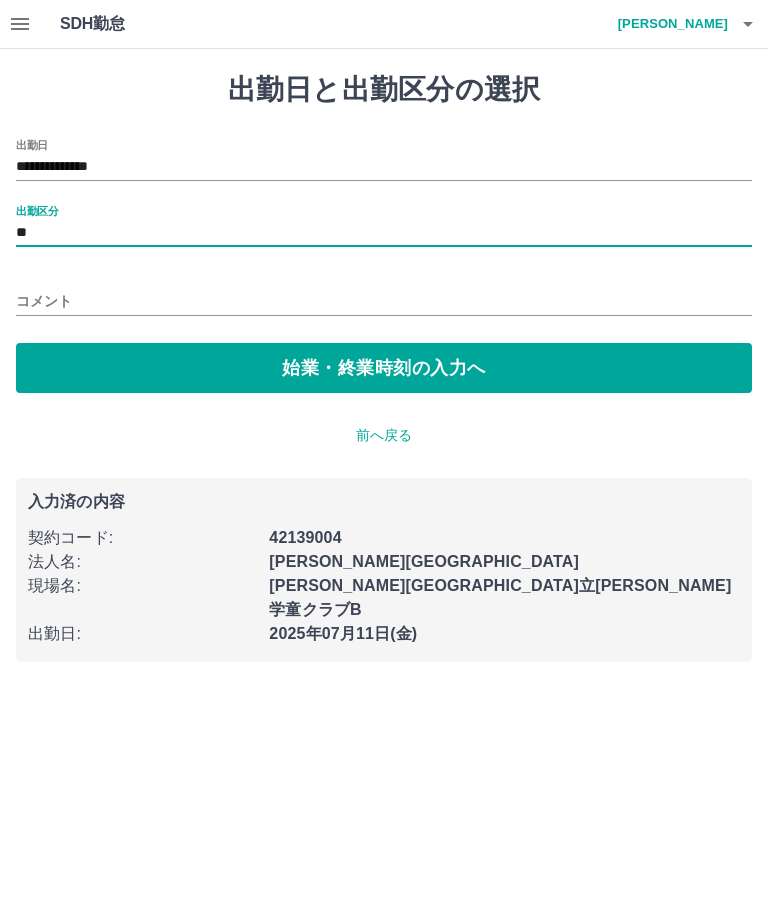 click on "始業・終業時刻の入力へ" at bounding box center (384, 368) 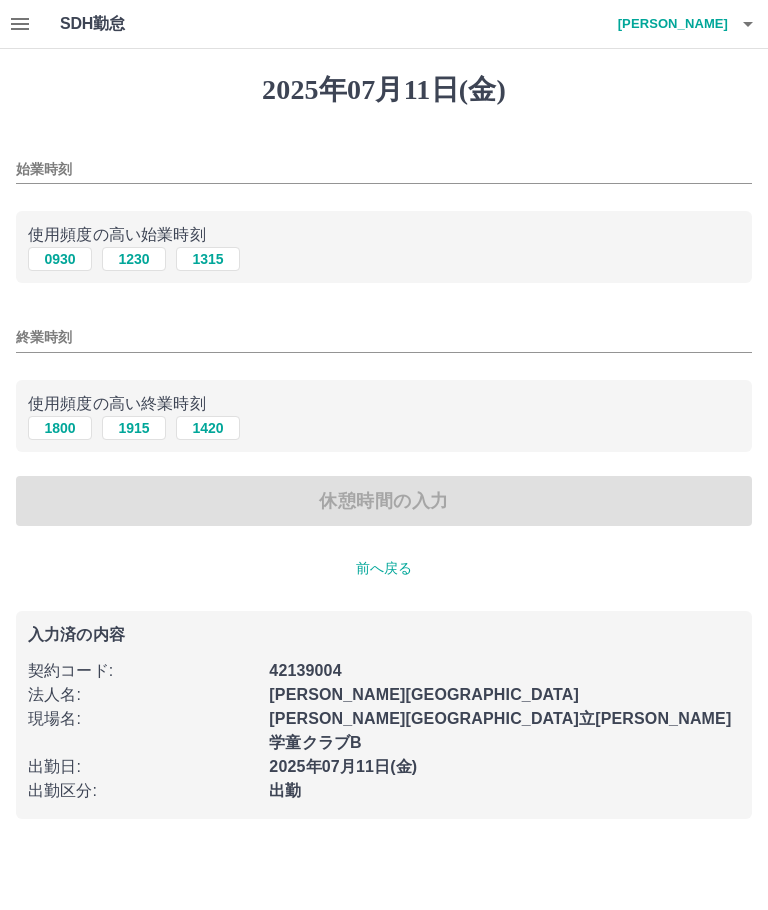 click on "始業時刻" at bounding box center [384, 169] 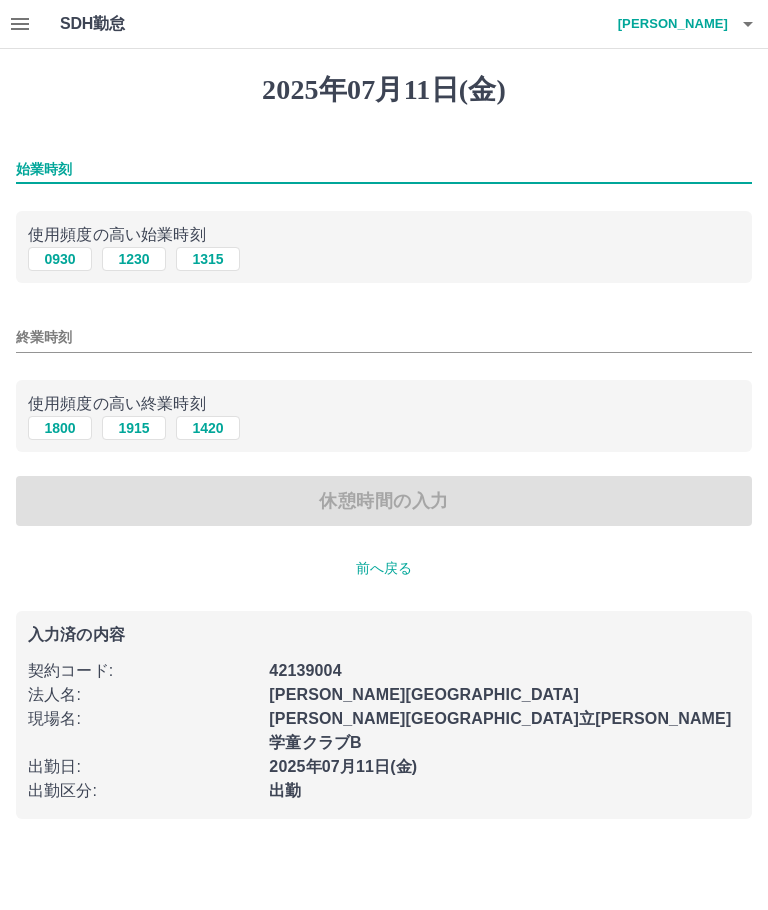 click on "使用頻度の高い始業時刻" at bounding box center (384, 235) 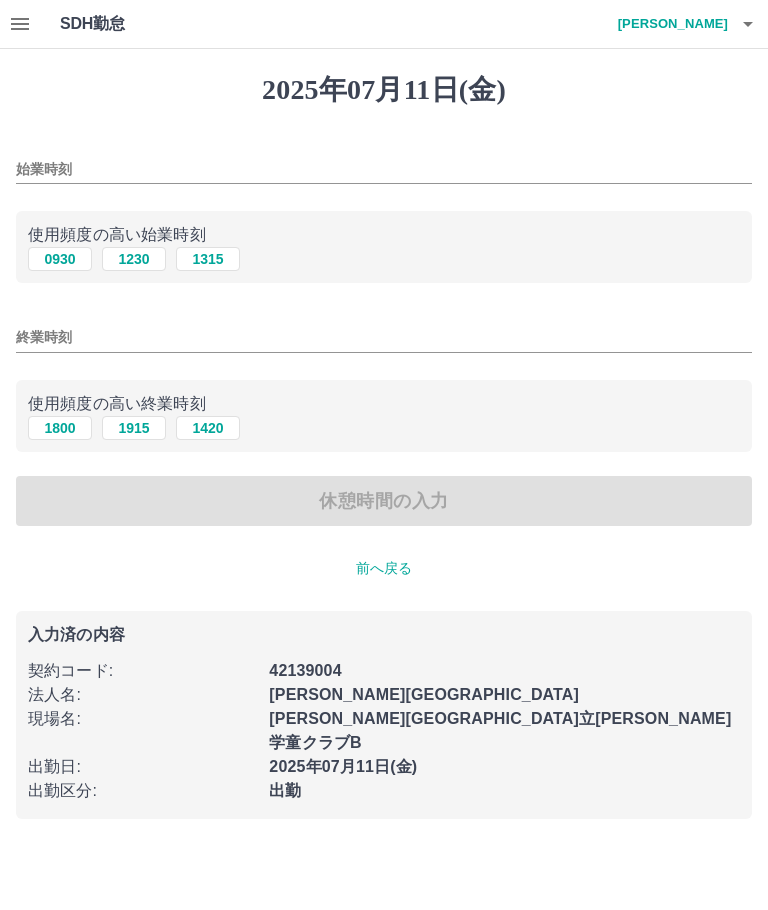 click on "1315" at bounding box center (208, 259) 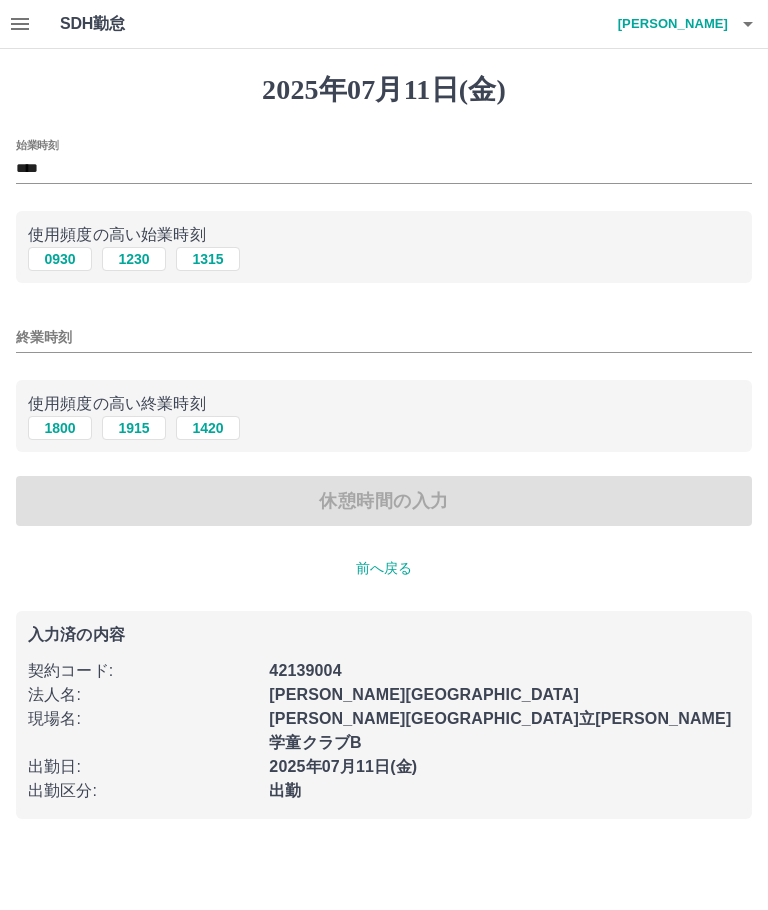 click on "終業時刻" at bounding box center (384, 337) 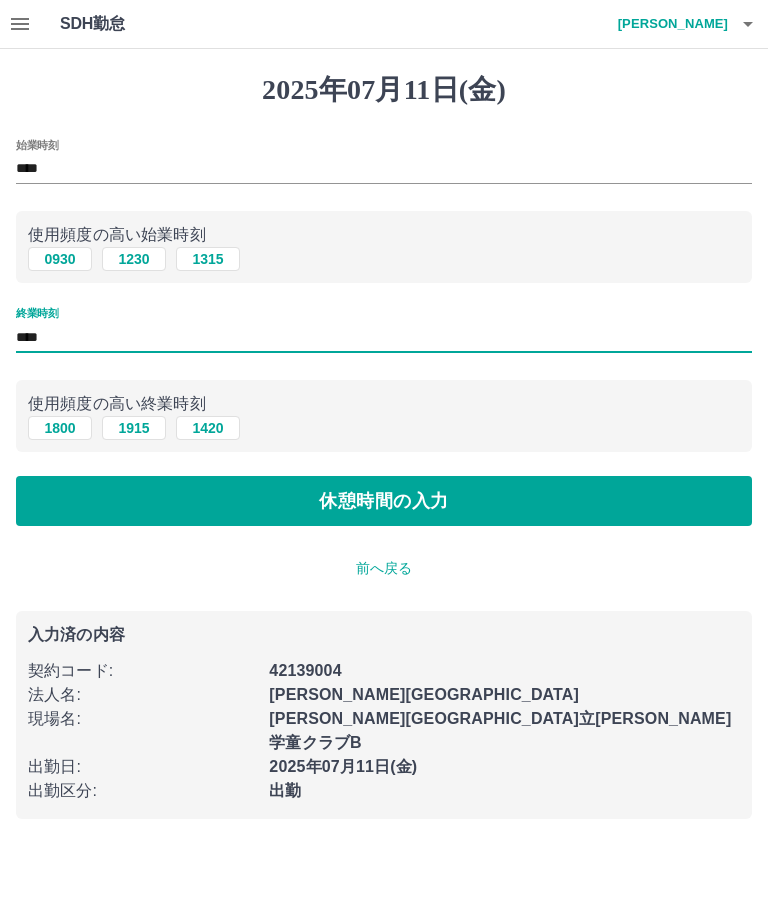 type on "****" 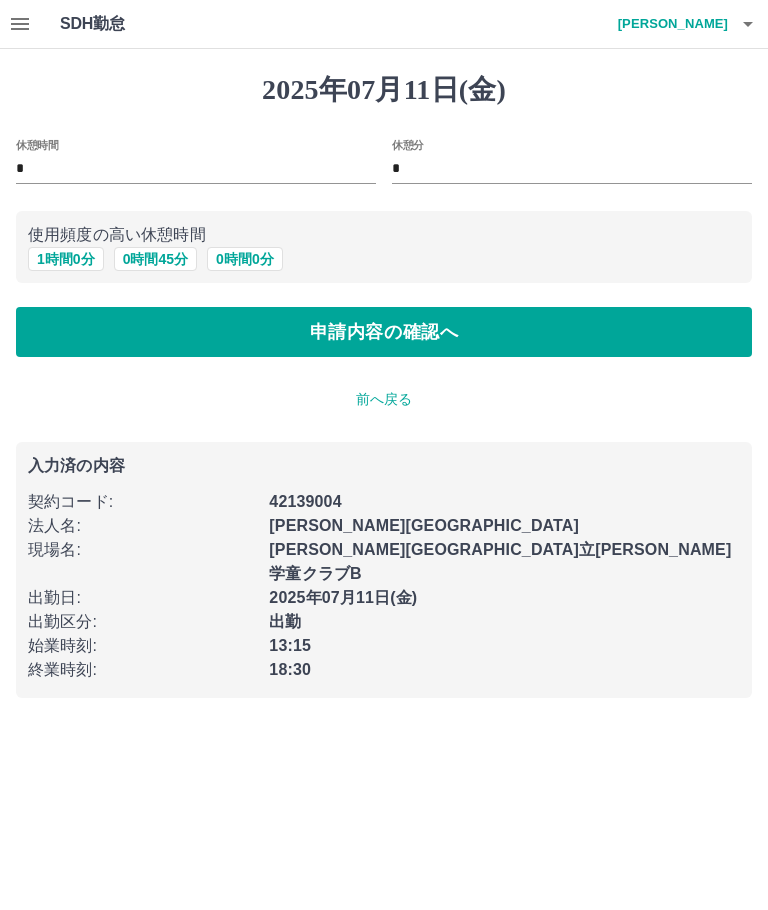 click on "申請内容の確認へ" at bounding box center [384, 332] 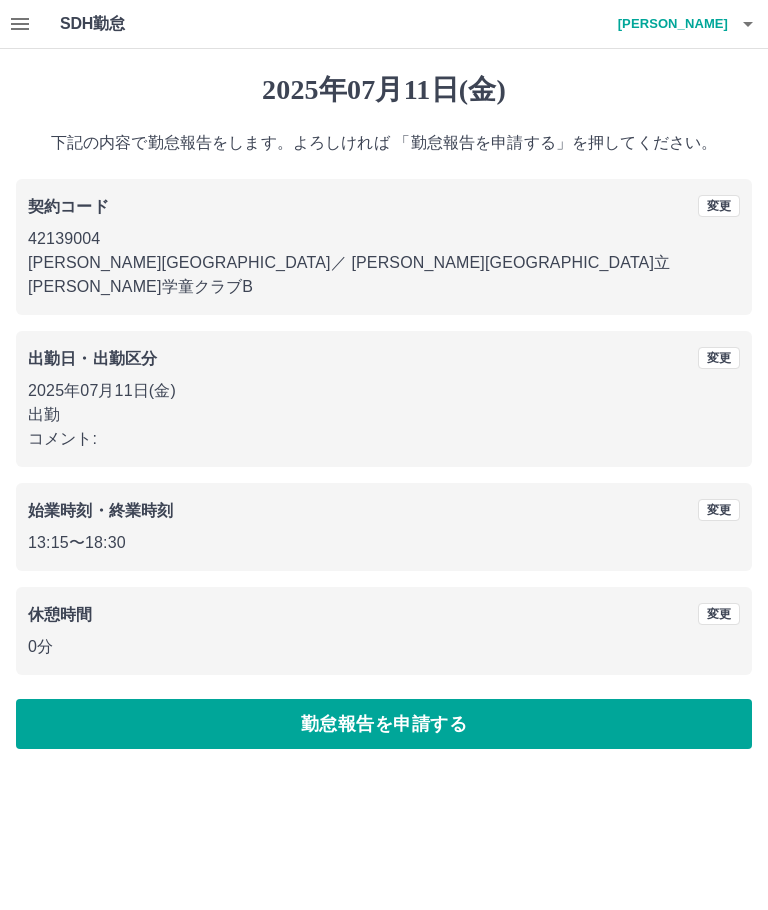 click on "勤怠報告を申請する" at bounding box center [384, 724] 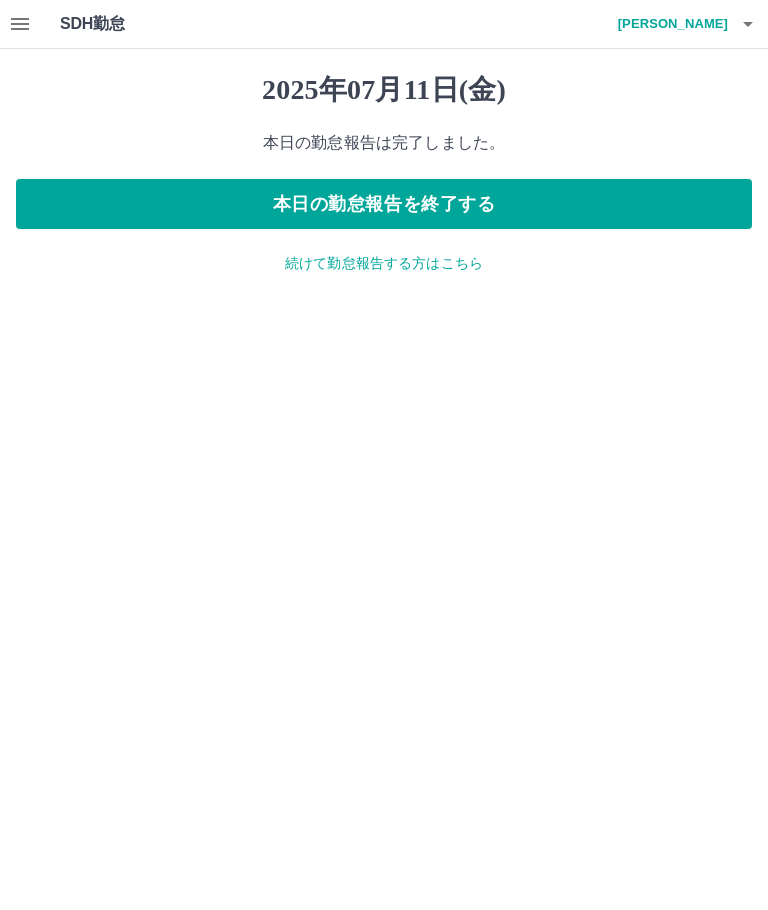 click on "本日の勤怠報告を終了する" at bounding box center (384, 204) 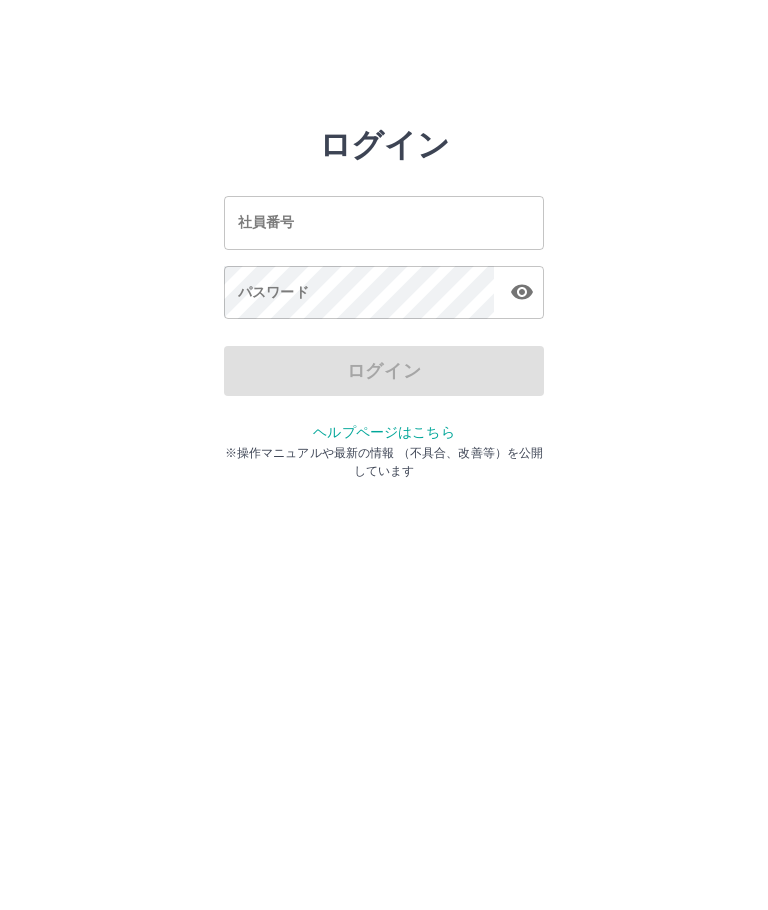 scroll, scrollTop: 0, scrollLeft: 0, axis: both 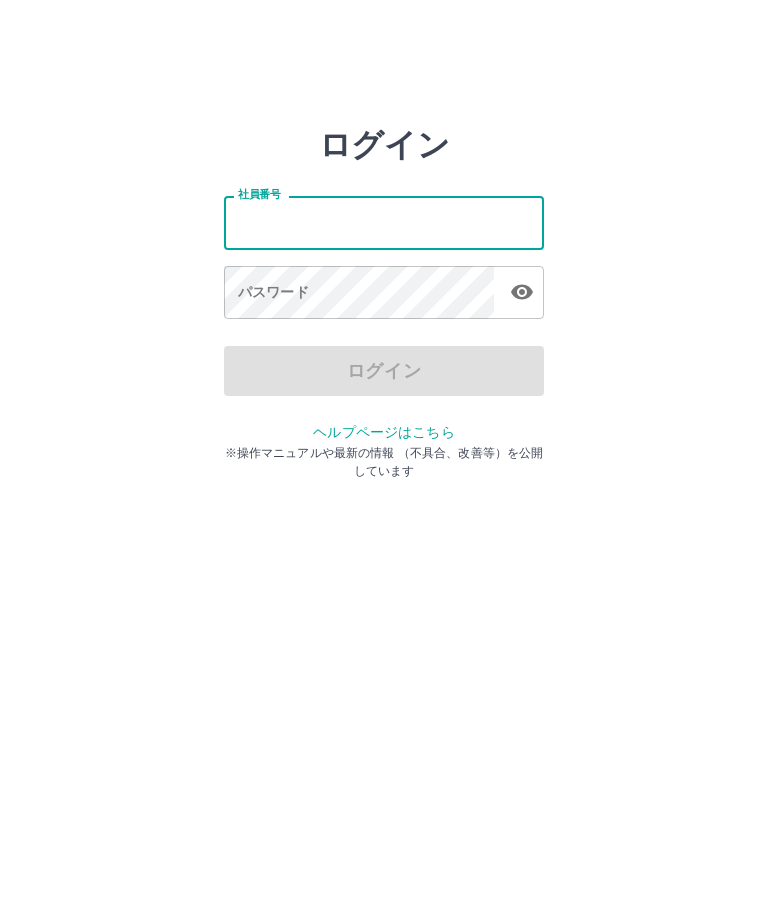 type on "*******" 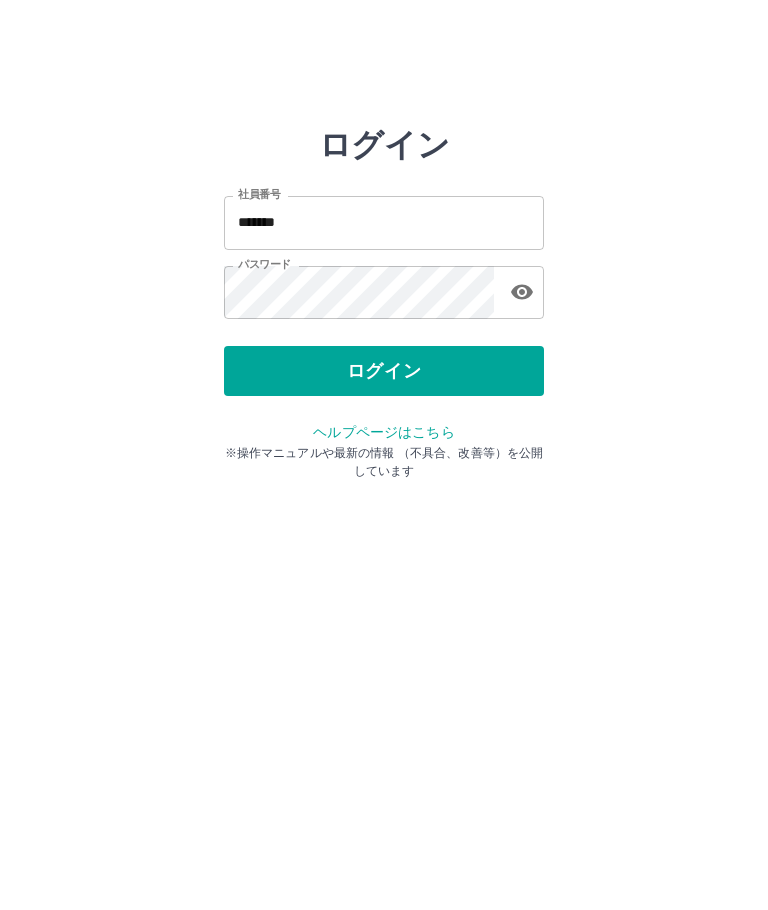 click on "ログイン" at bounding box center (384, 371) 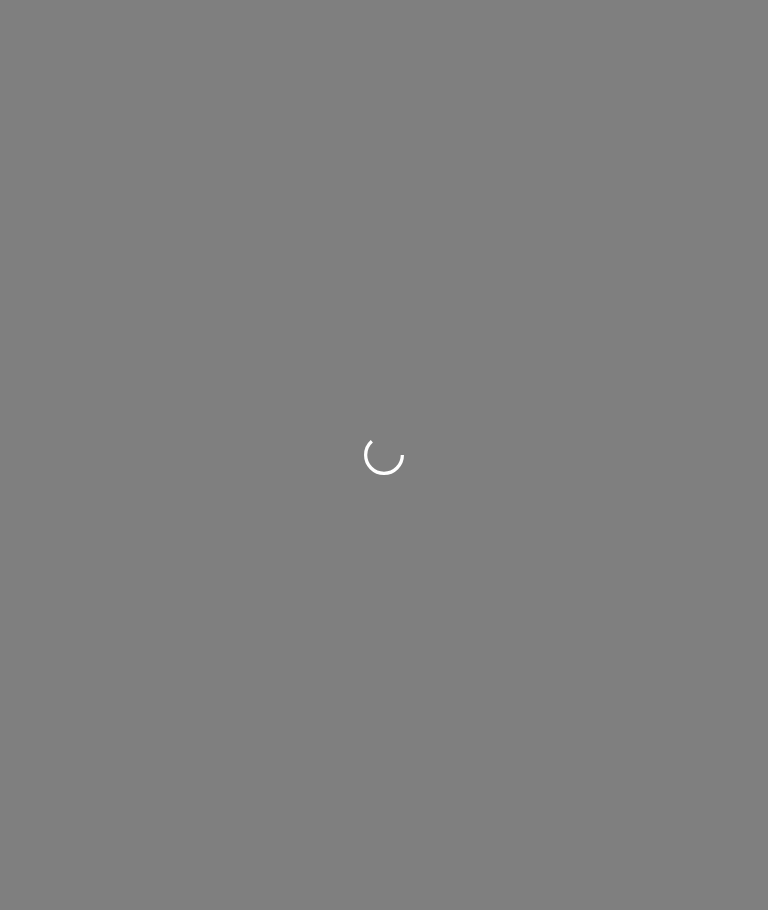 scroll, scrollTop: 0, scrollLeft: 0, axis: both 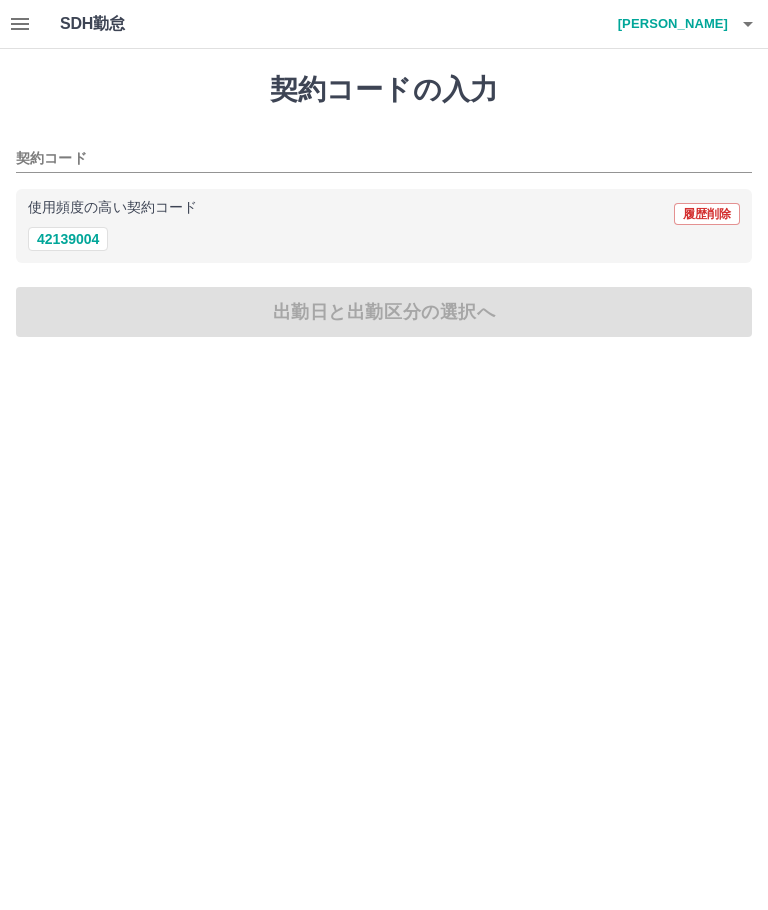 click on "42139004" at bounding box center (68, 239) 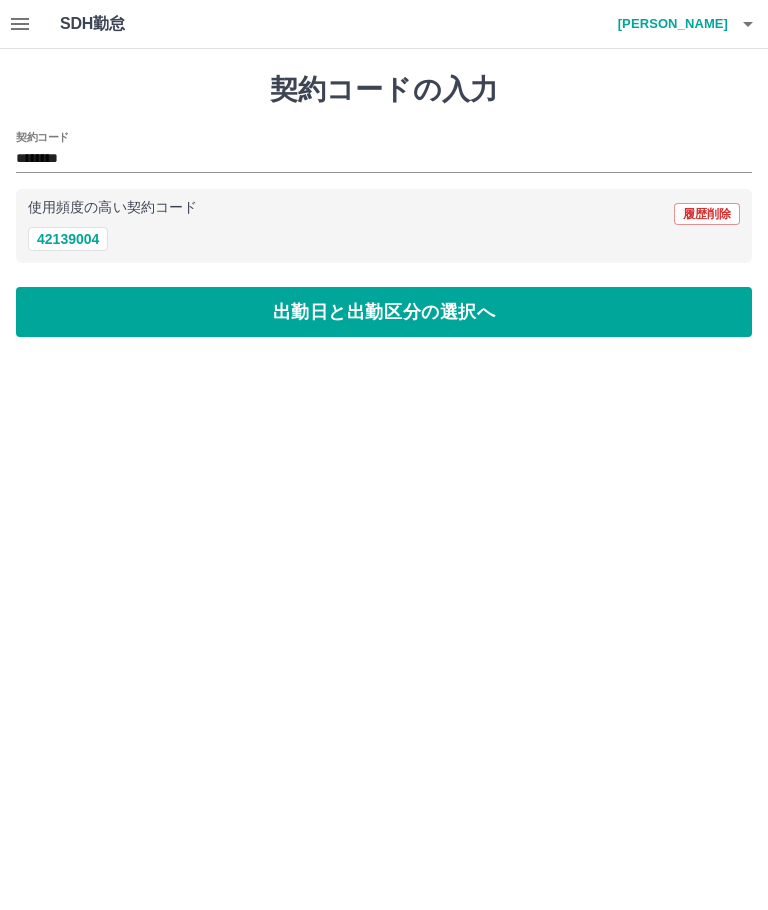 click on "出勤日と出勤区分の選択へ" at bounding box center (384, 312) 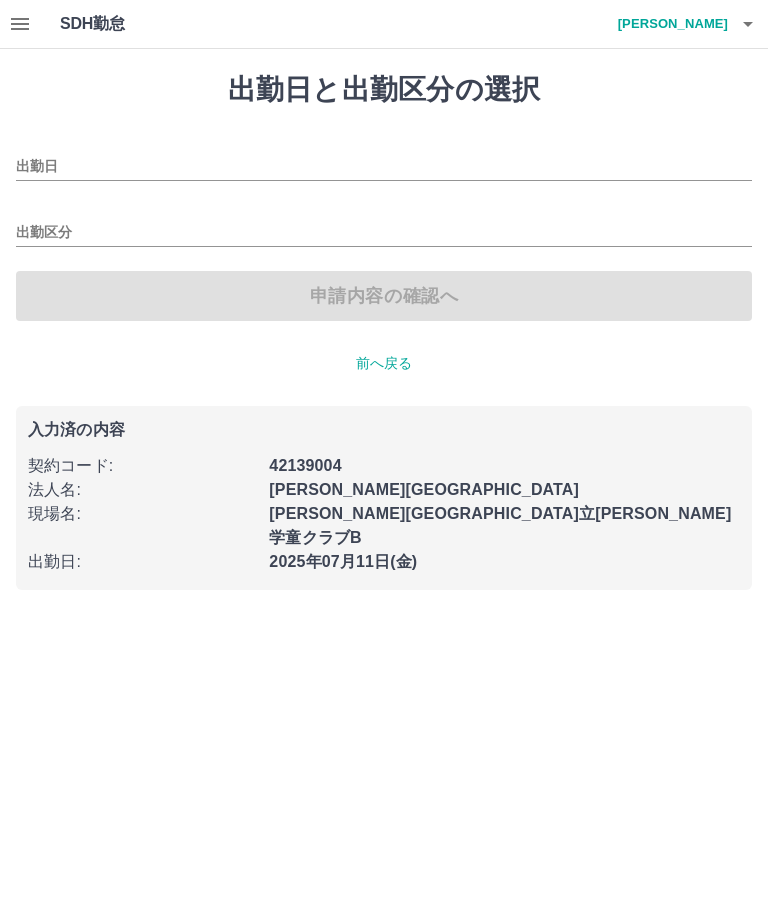 type on "**********" 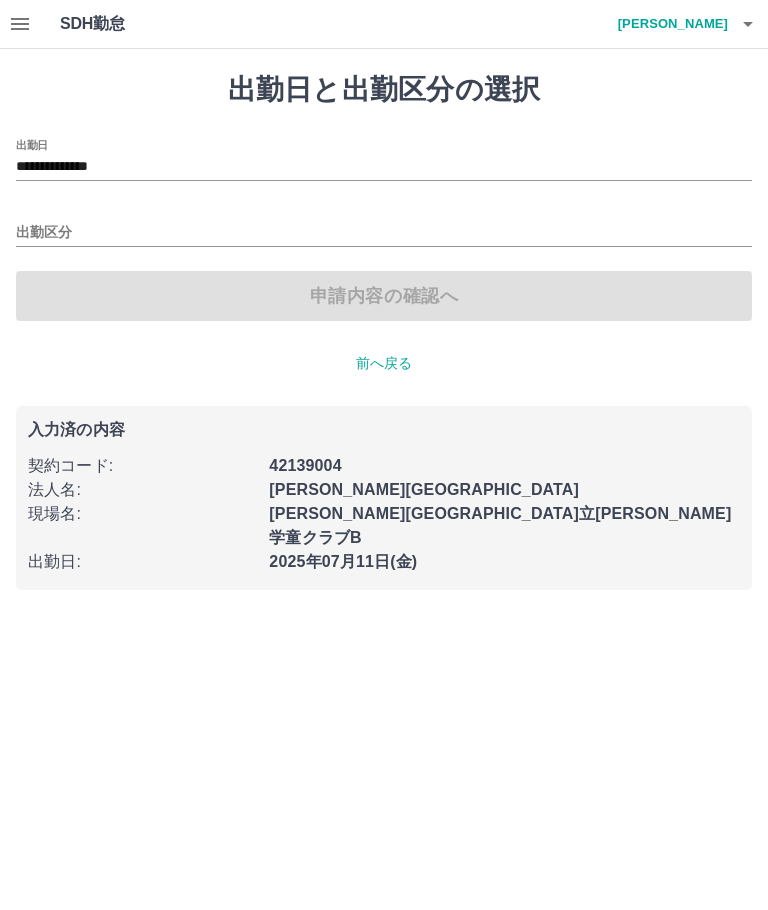 click on "出勤区分" at bounding box center (384, 233) 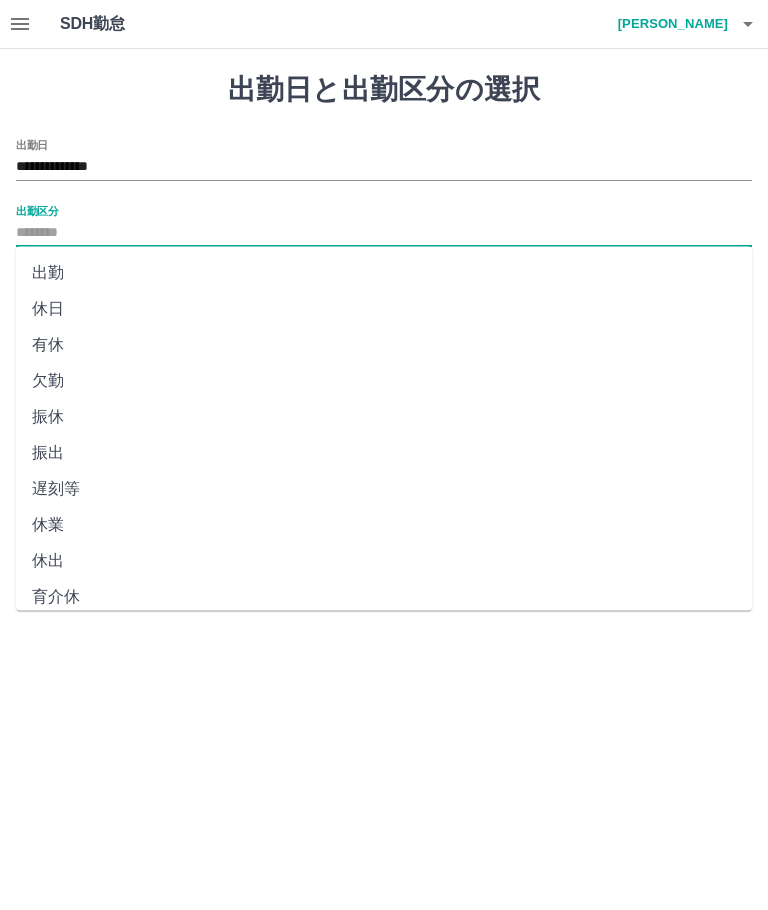 click on "出勤" at bounding box center (384, 273) 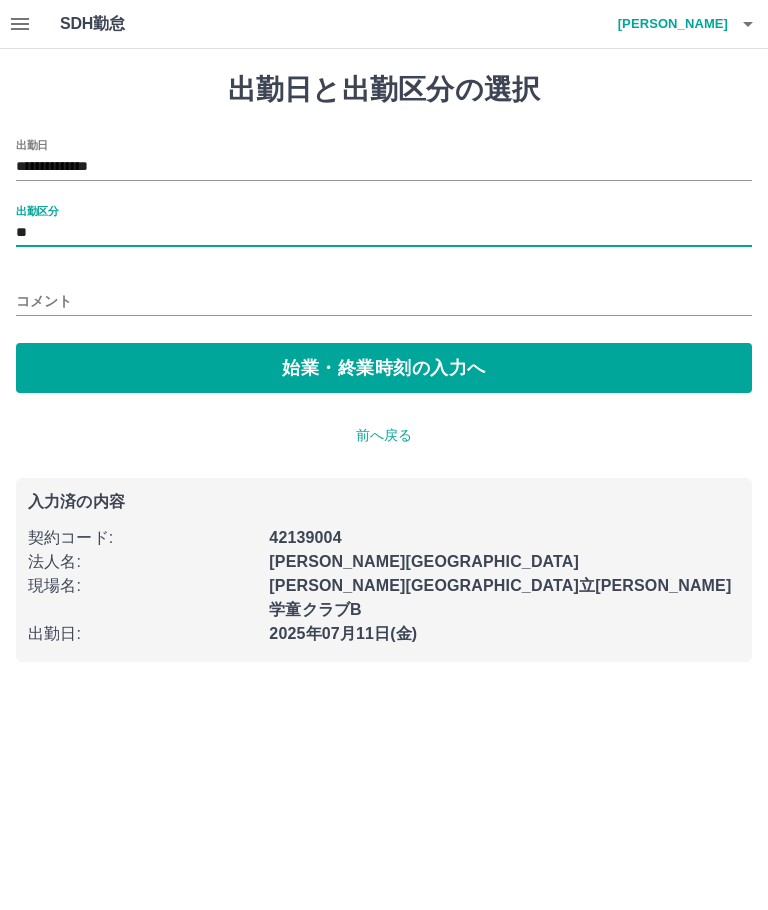 click on "始業・終業時刻の入力へ" at bounding box center (384, 368) 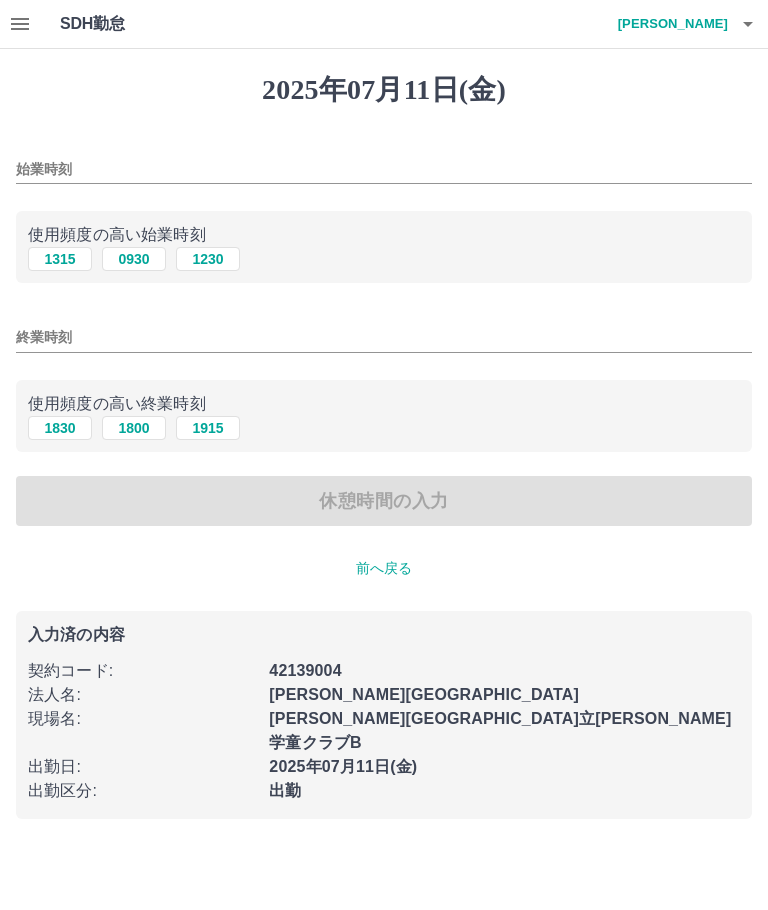 click on "1315" at bounding box center [60, 259] 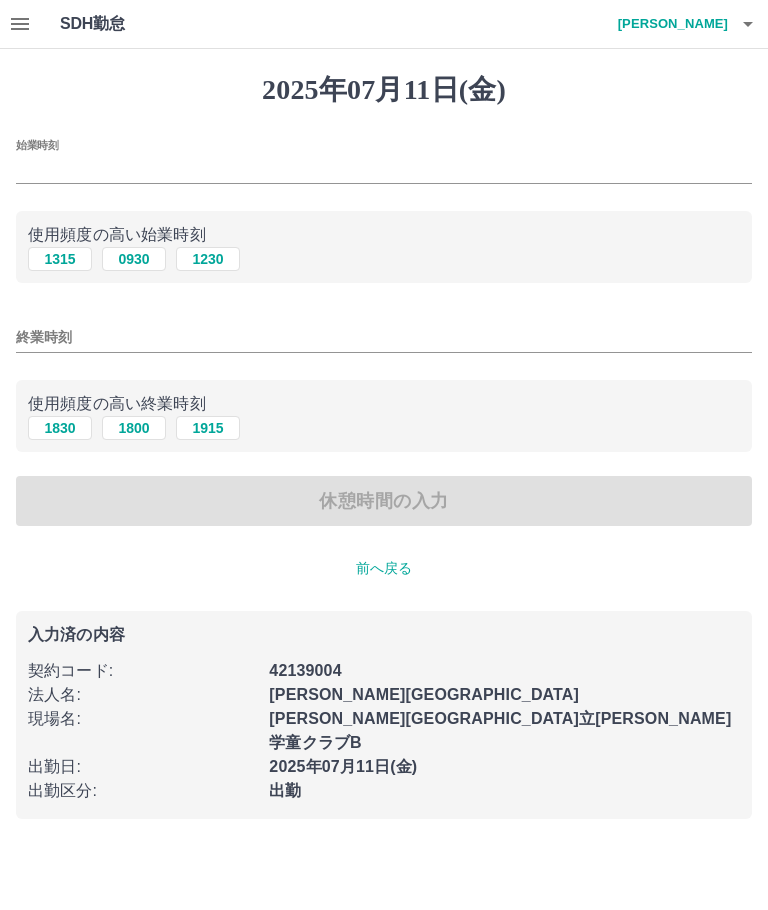 type on "****" 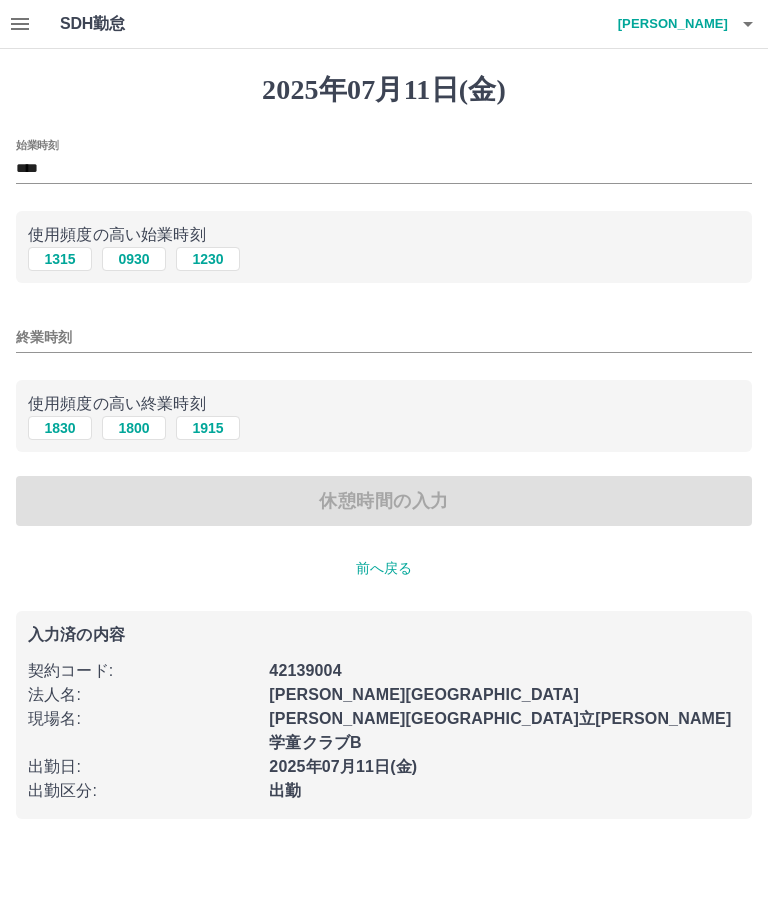 click on "1830" at bounding box center [60, 428] 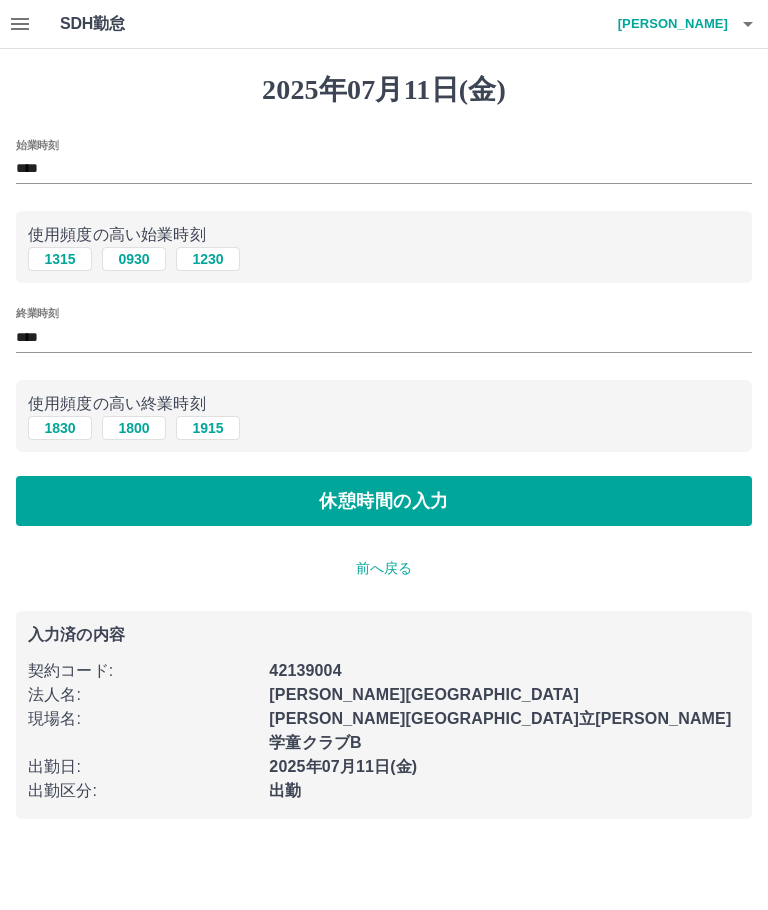 click on "休憩時間の入力" at bounding box center (384, 501) 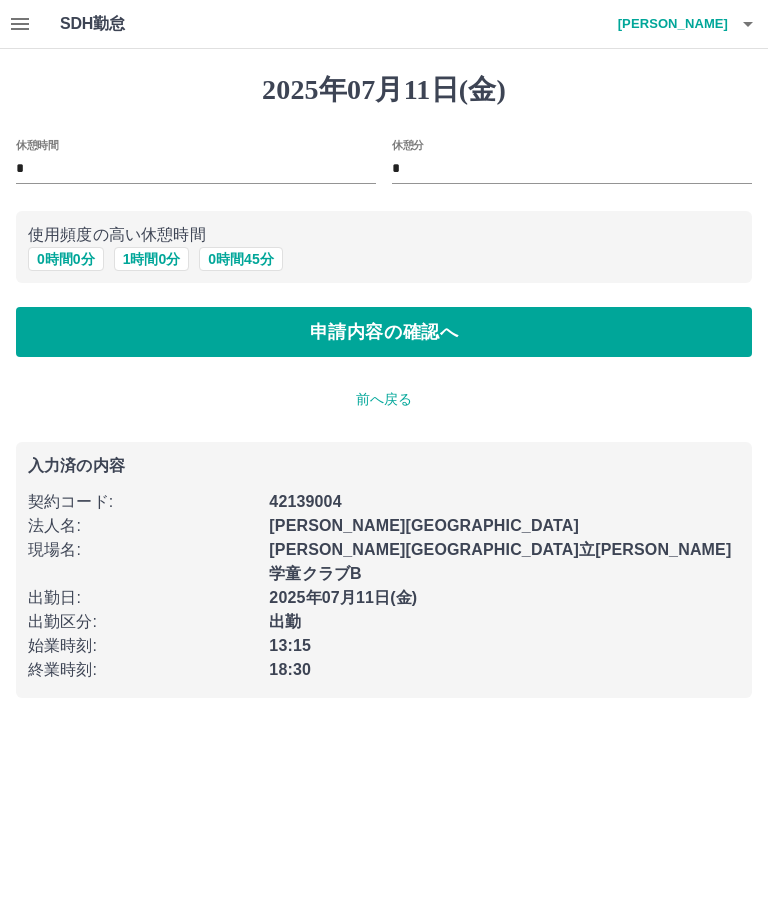 click on "申請内容の確認へ" at bounding box center [384, 332] 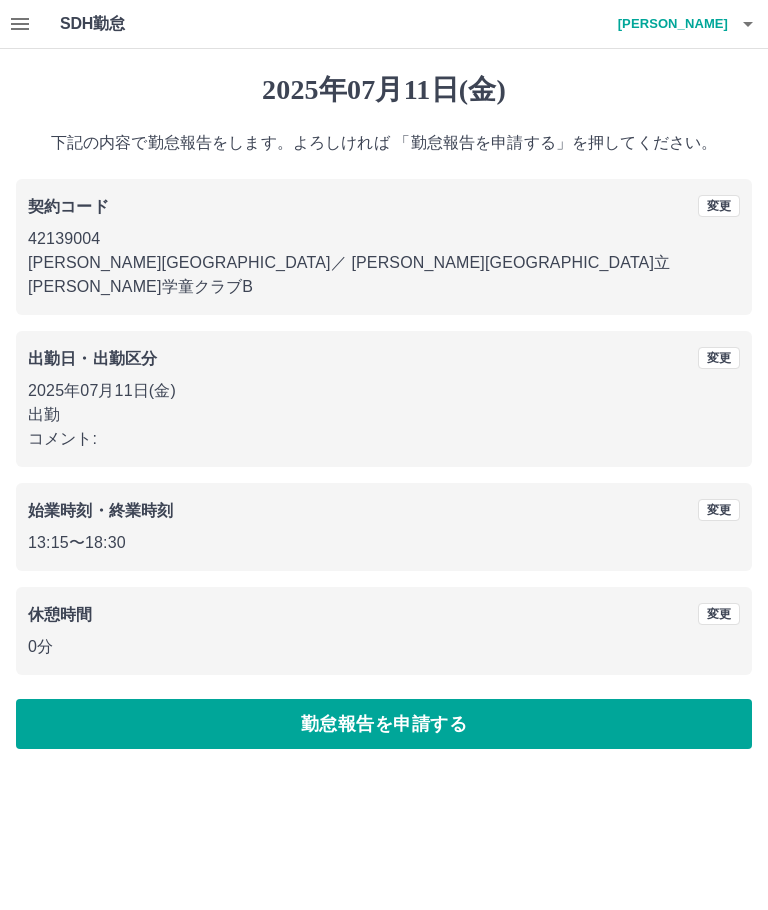 click on "勤怠報告を申請する" at bounding box center [384, 724] 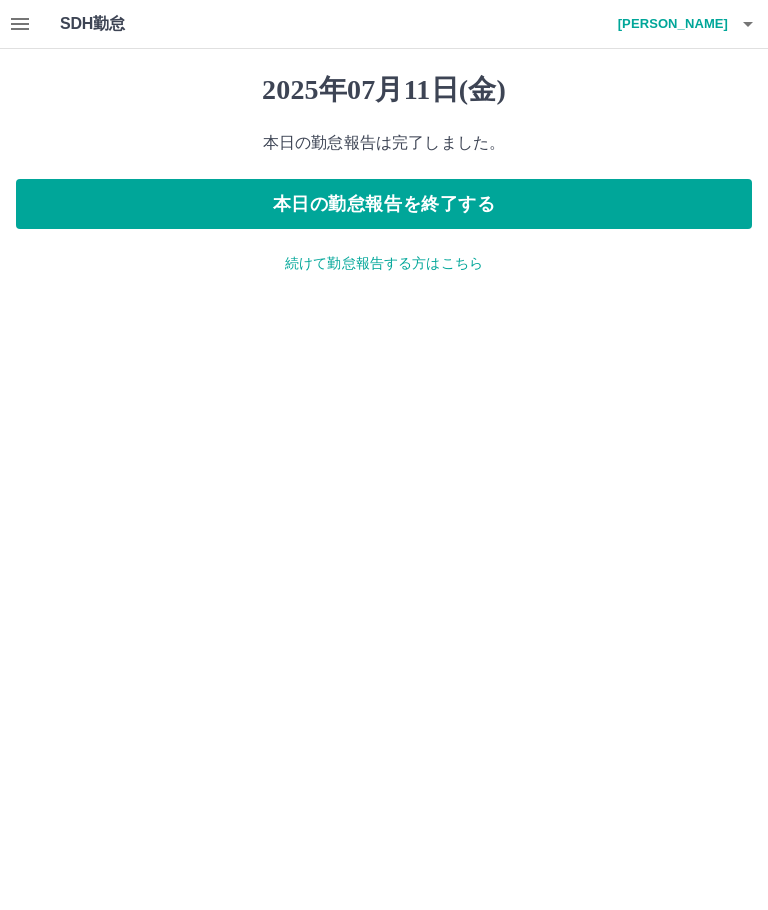 click on "本日の勤怠報告を終了する" at bounding box center [384, 204] 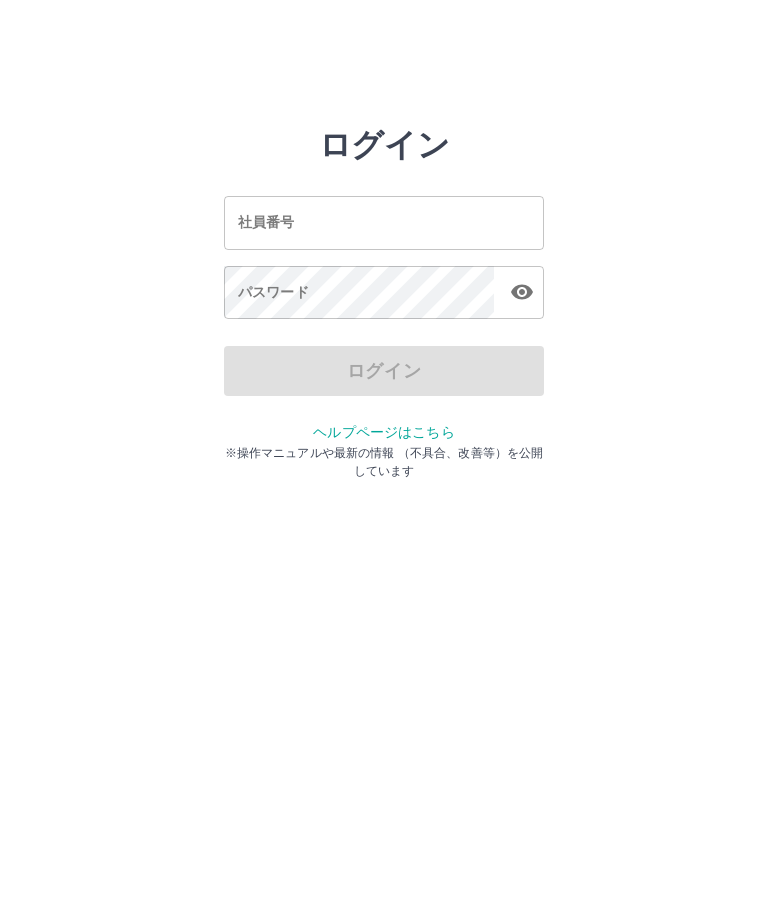 scroll, scrollTop: 0, scrollLeft: 0, axis: both 